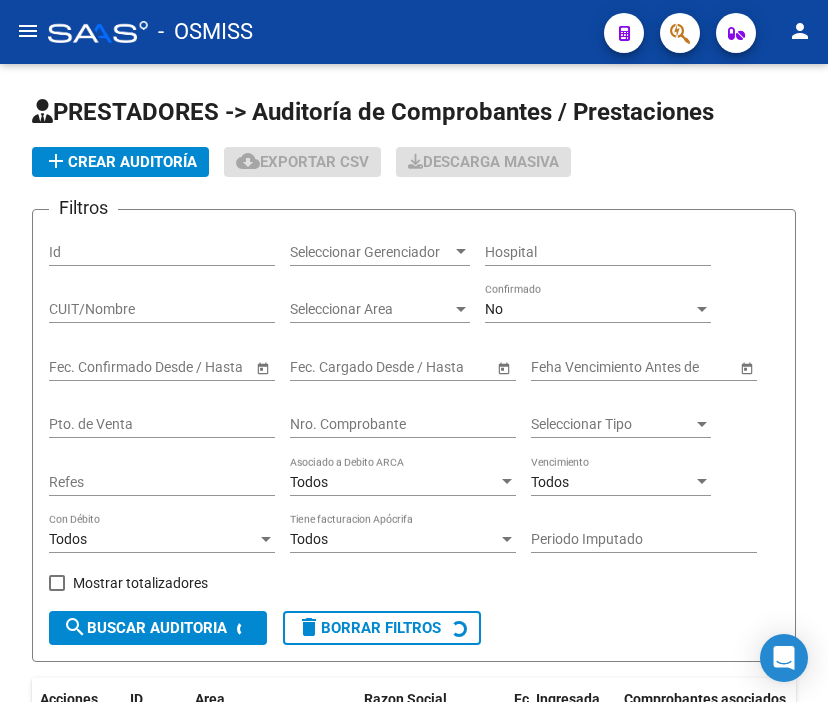 scroll, scrollTop: 0, scrollLeft: 0, axis: both 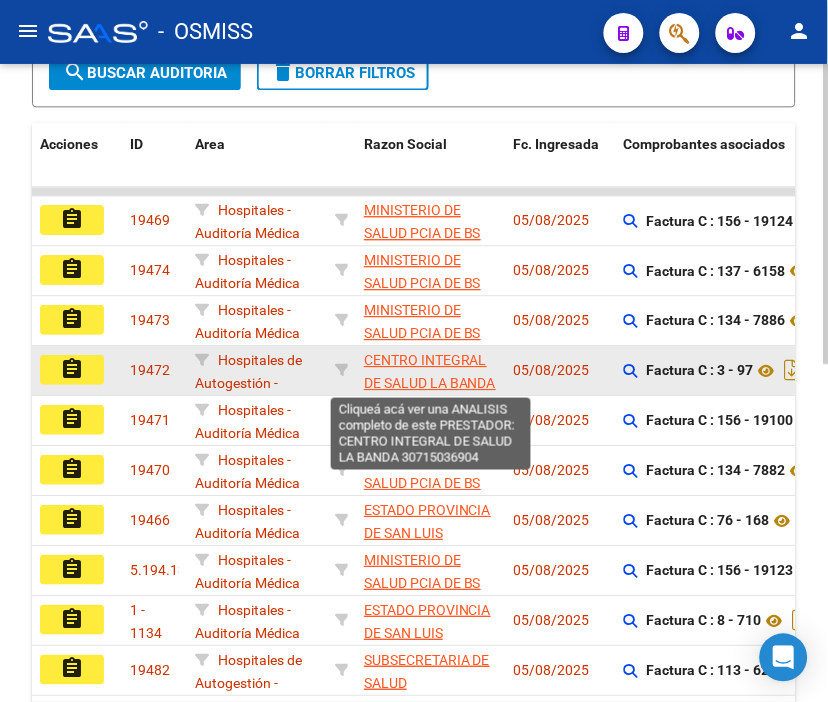 click on "CENTRO INTEGRAL DE SALUD LA BANDA" 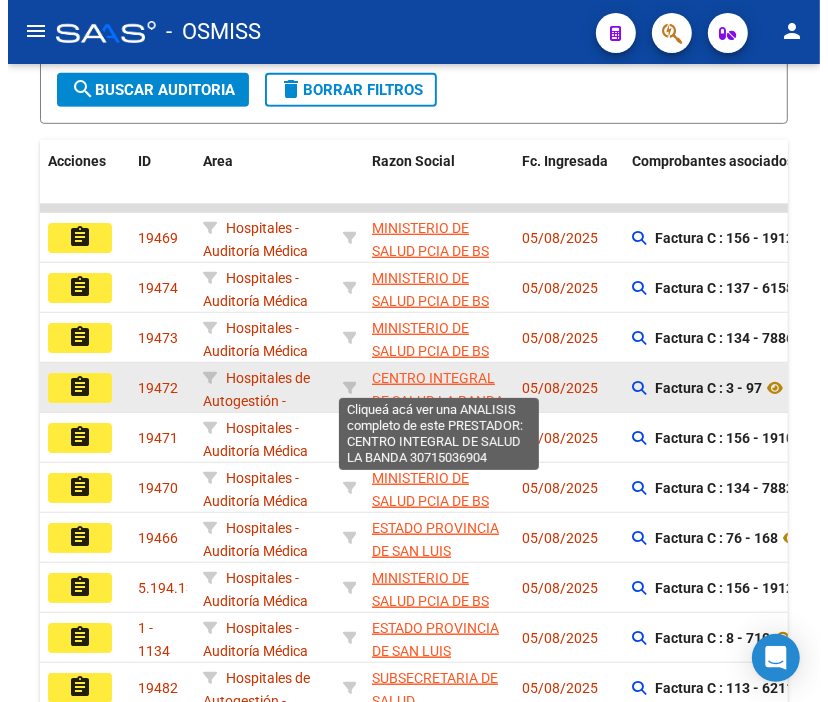 scroll, scrollTop: 573, scrollLeft: 0, axis: vertical 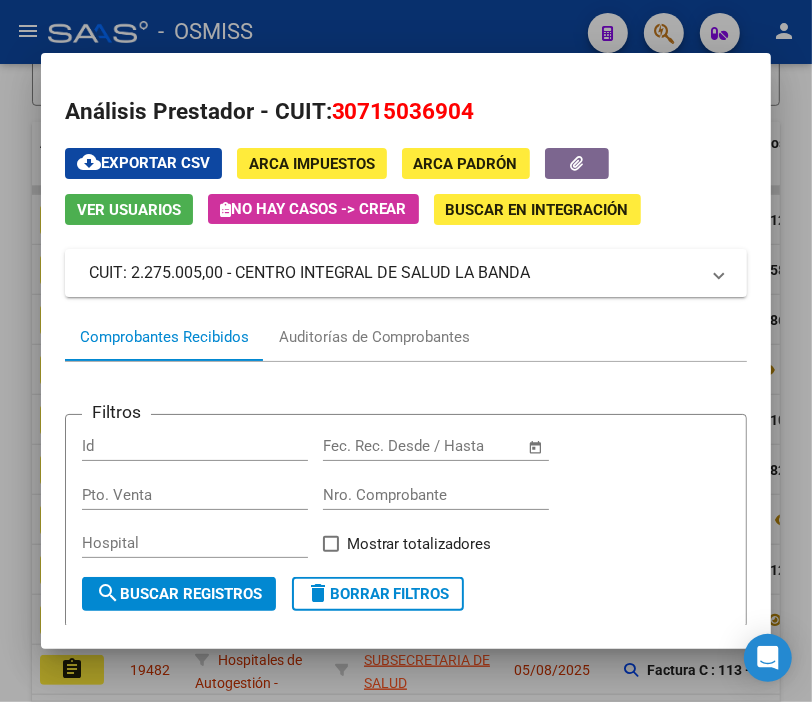 click at bounding box center (406, 351) 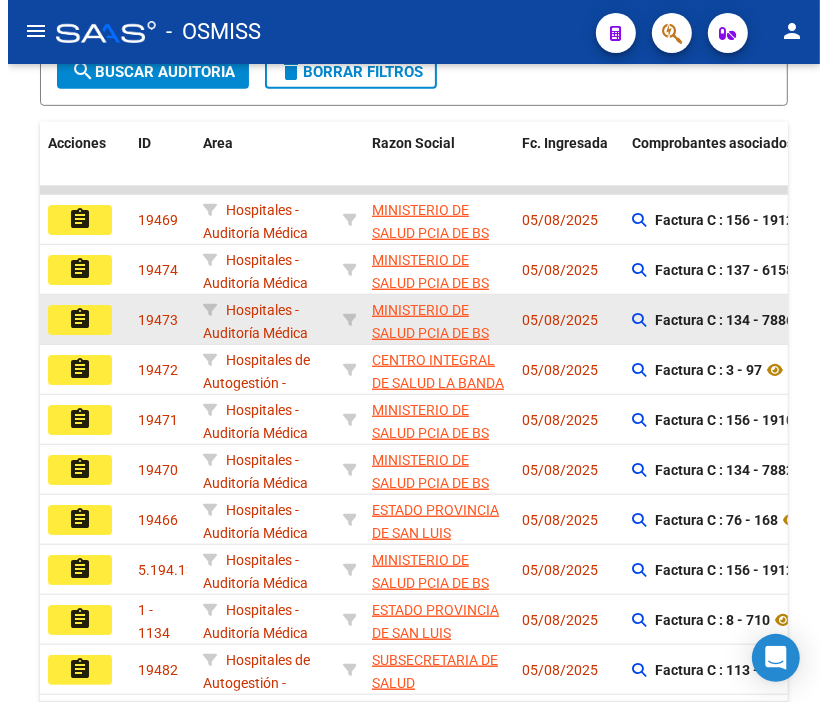 scroll, scrollTop: 555, scrollLeft: 0, axis: vertical 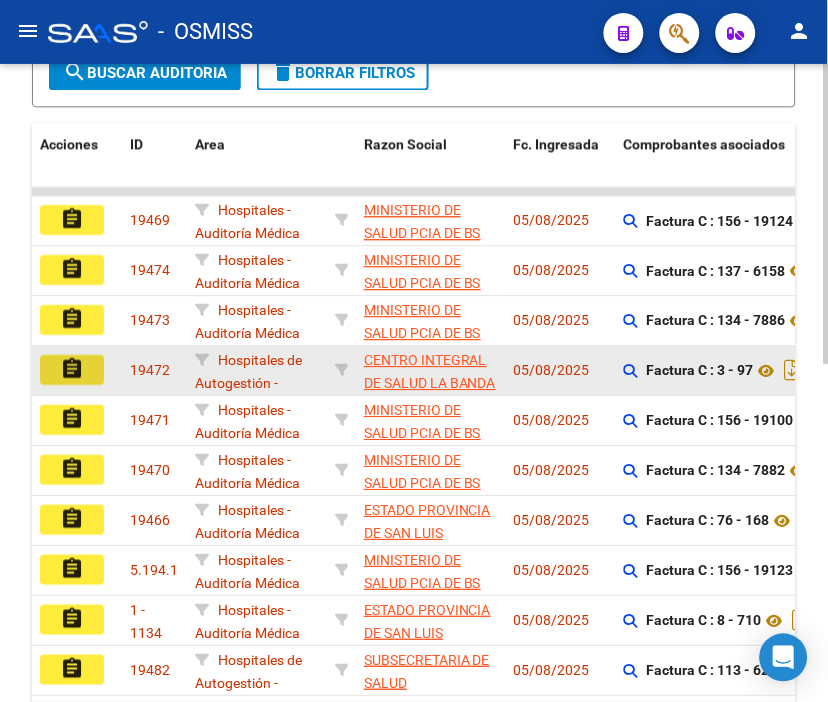 click on "assignment" 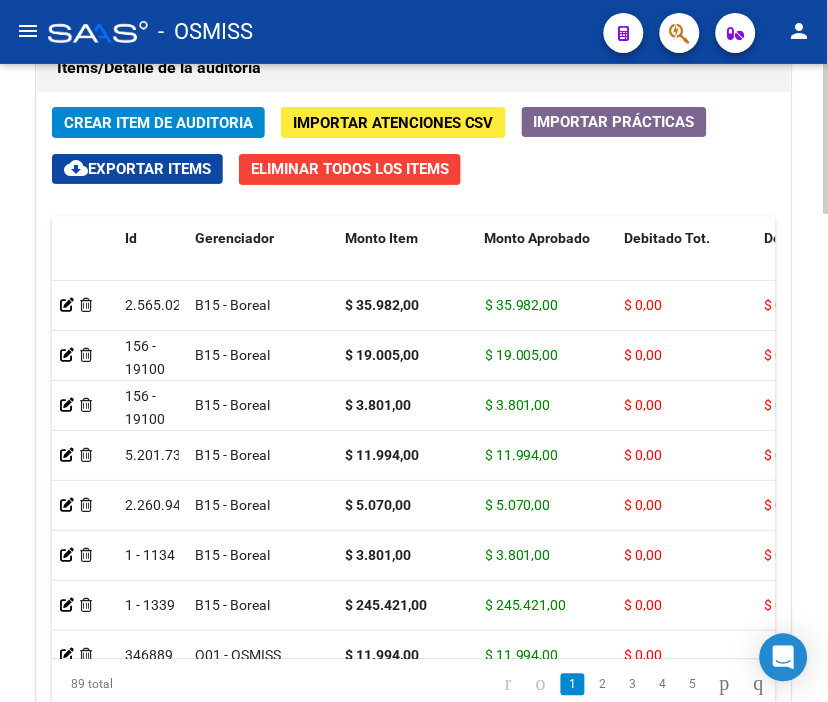 scroll, scrollTop: 1888, scrollLeft: 0, axis: vertical 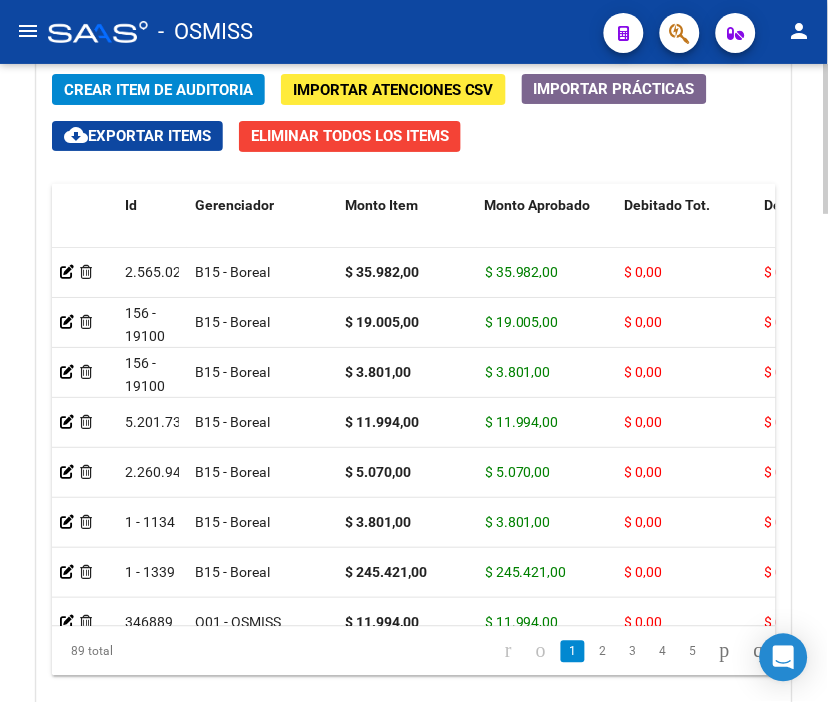 click on "Crear Item de Auditoria" 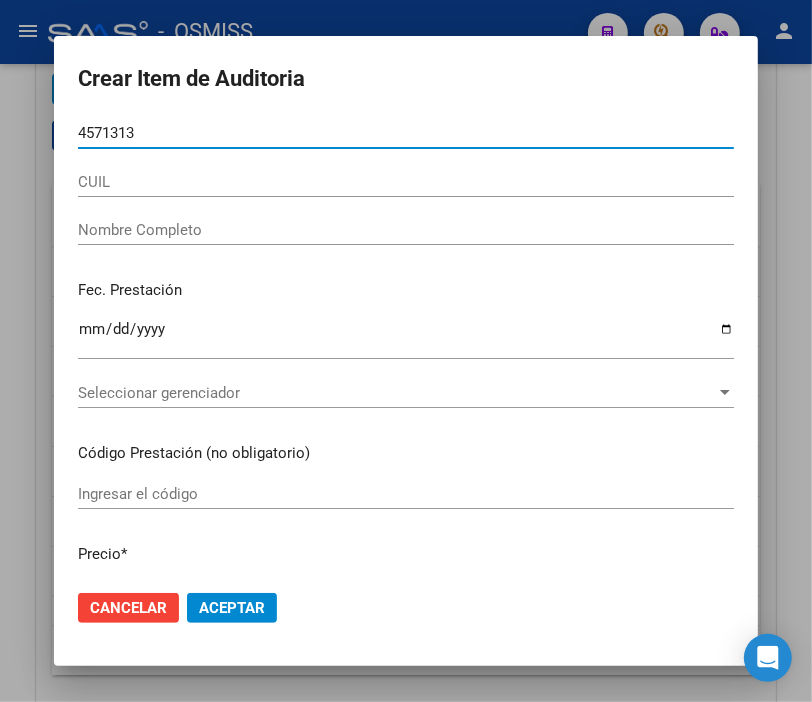 type on "1 - 1339" 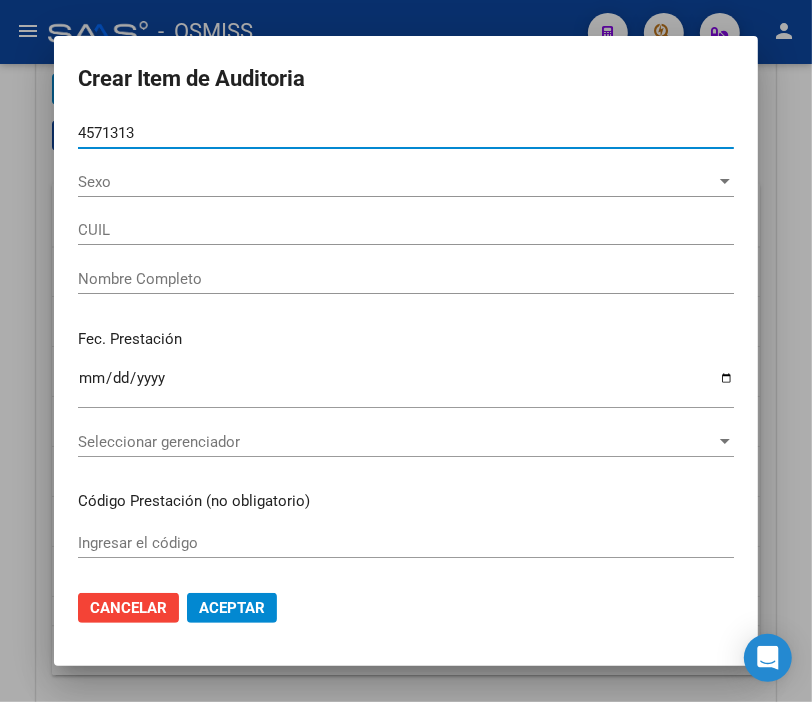 type on "107691" 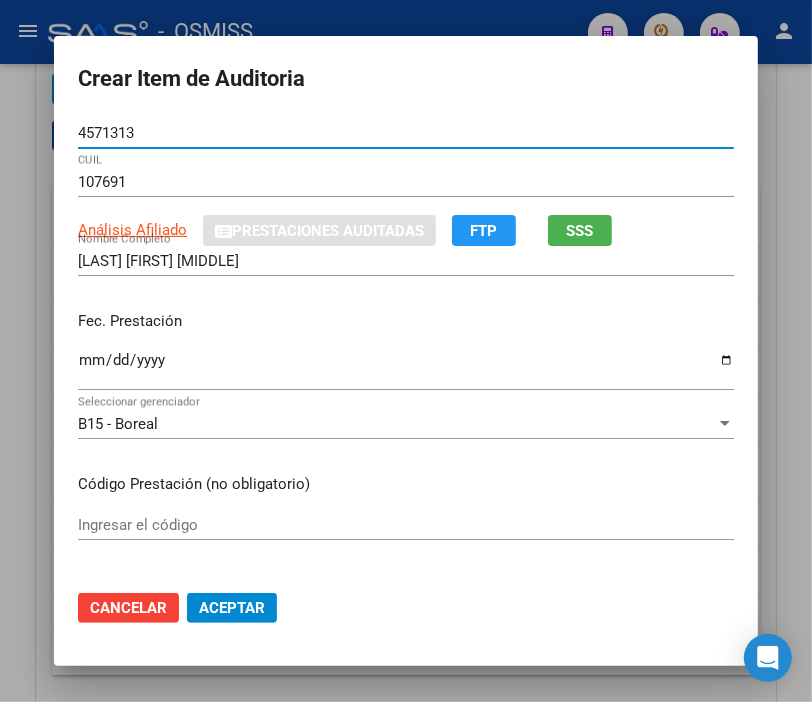 type on "1 - 1339" 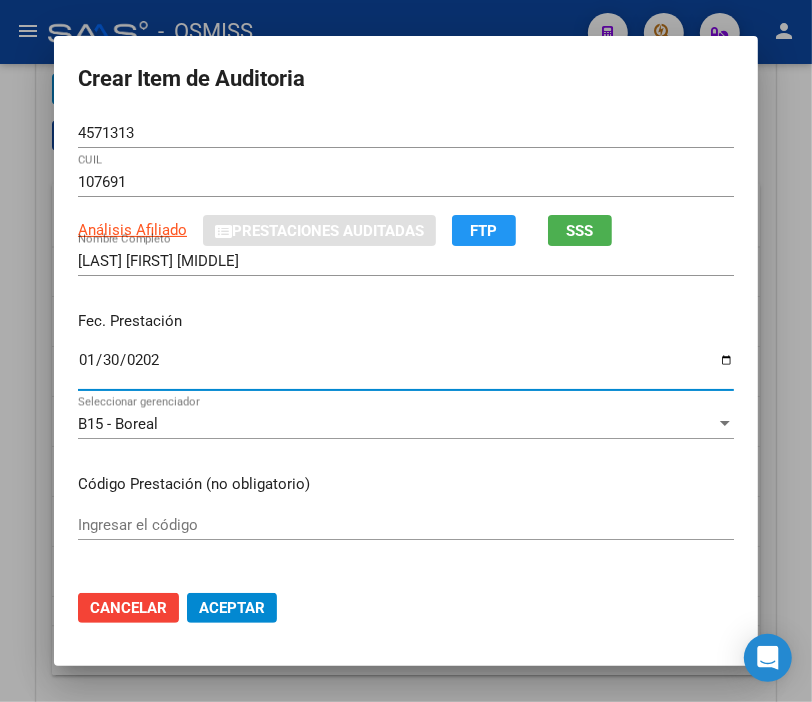 type on "2025-01-30" 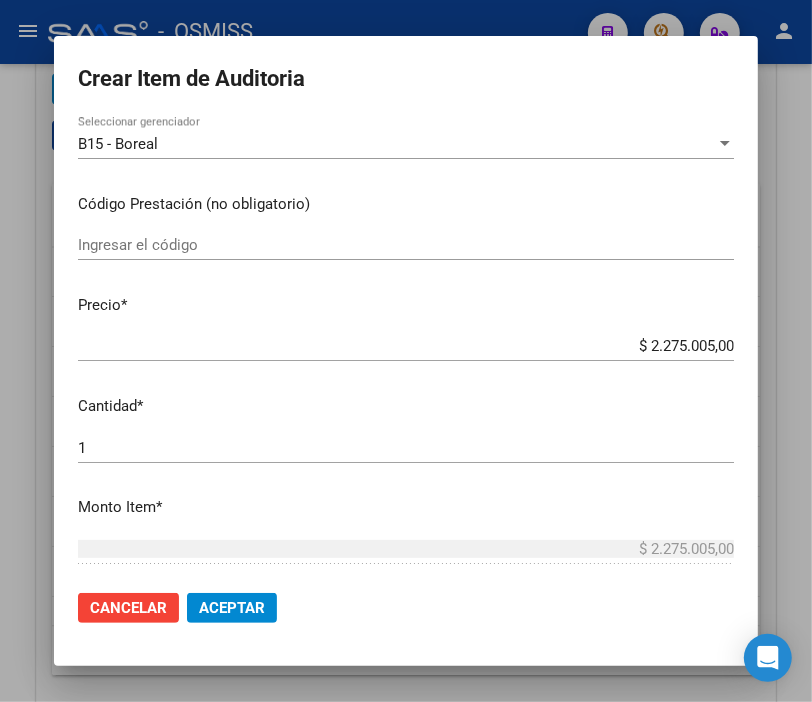 scroll, scrollTop: 333, scrollLeft: 0, axis: vertical 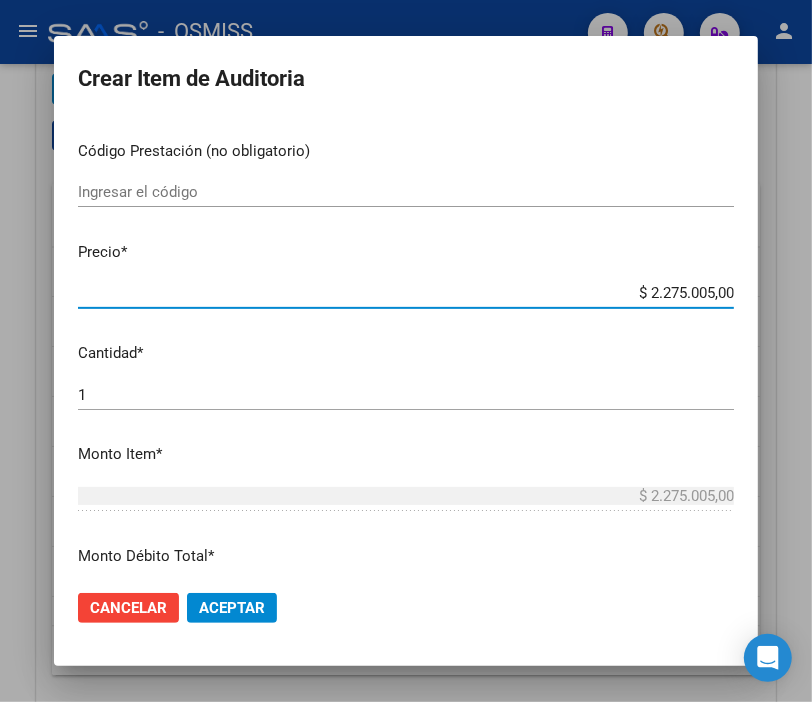drag, startPoint x: 602, startPoint y: 303, endPoint x: 752, endPoint y: 298, distance: 150.08331 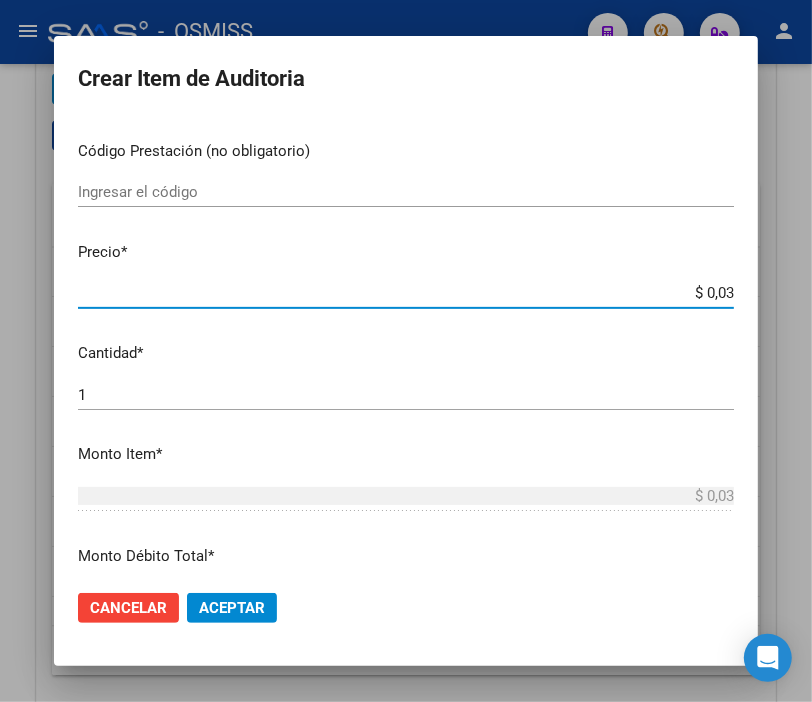 type on "$ 0,38" 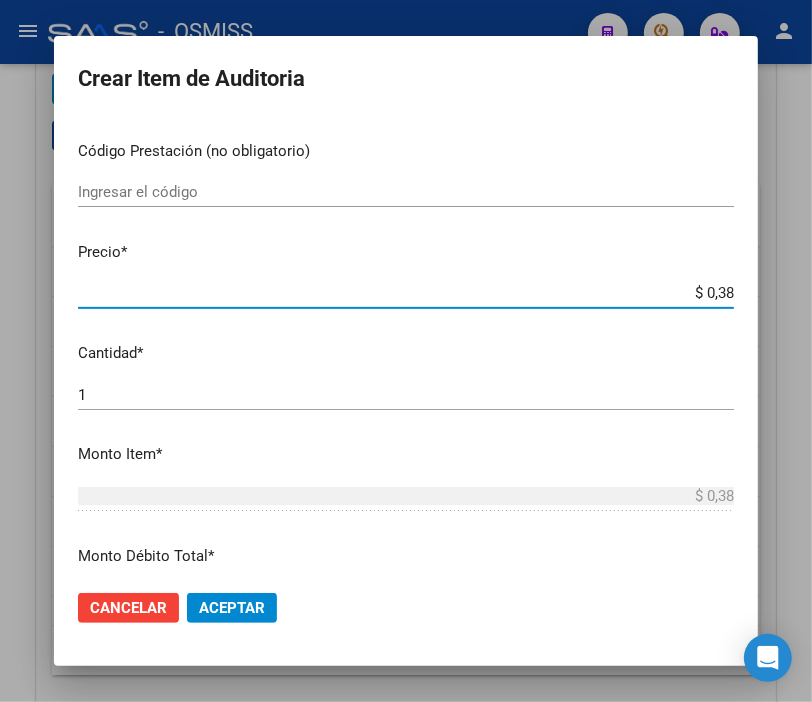 type on "$ 3,80" 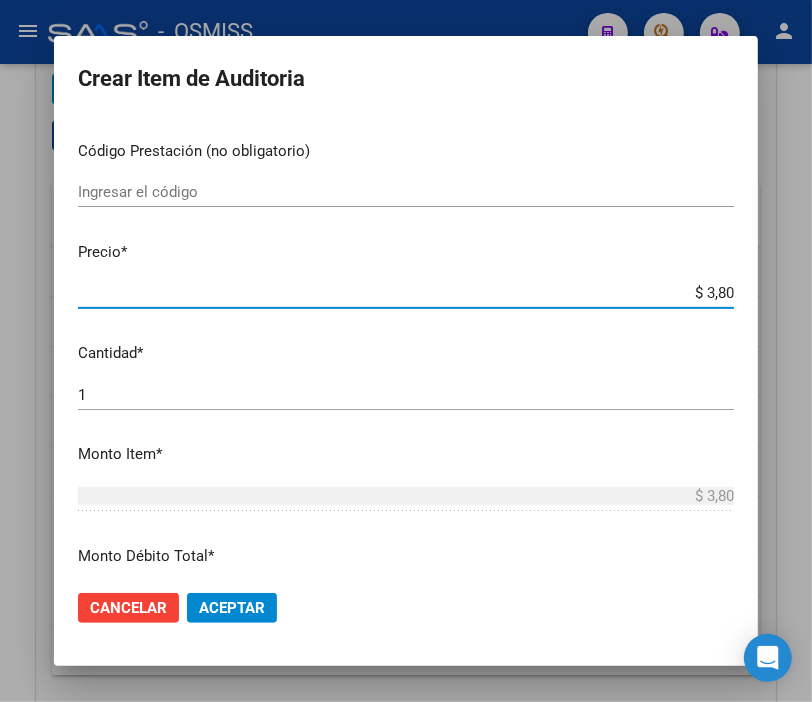 type on "$ 38,01" 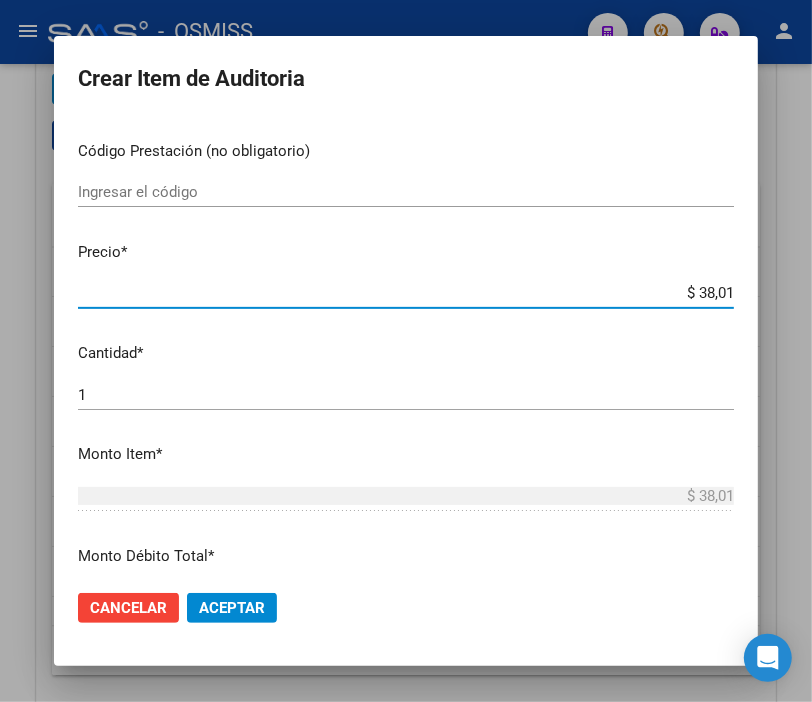 type on "$ 380,10" 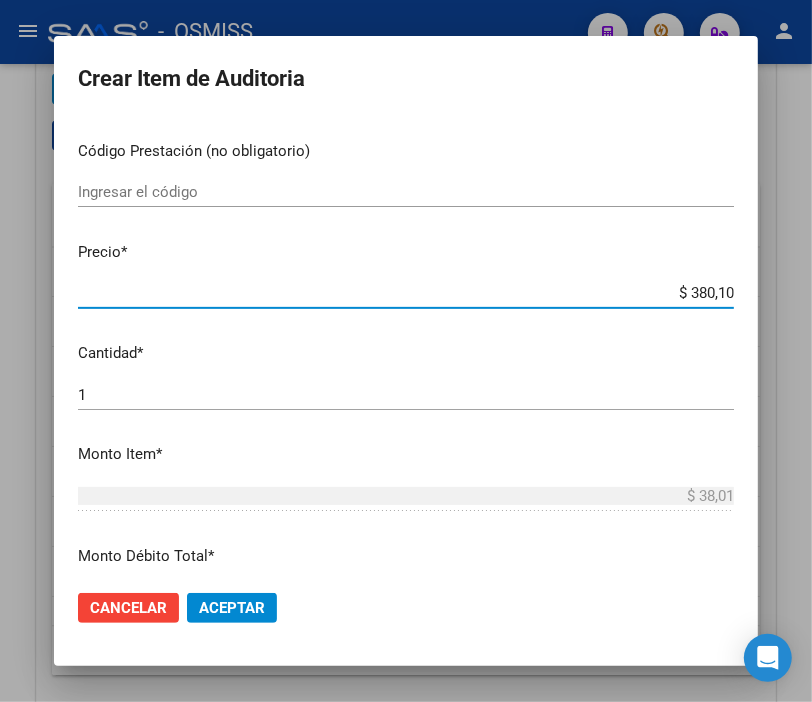 type on "$ 380,10" 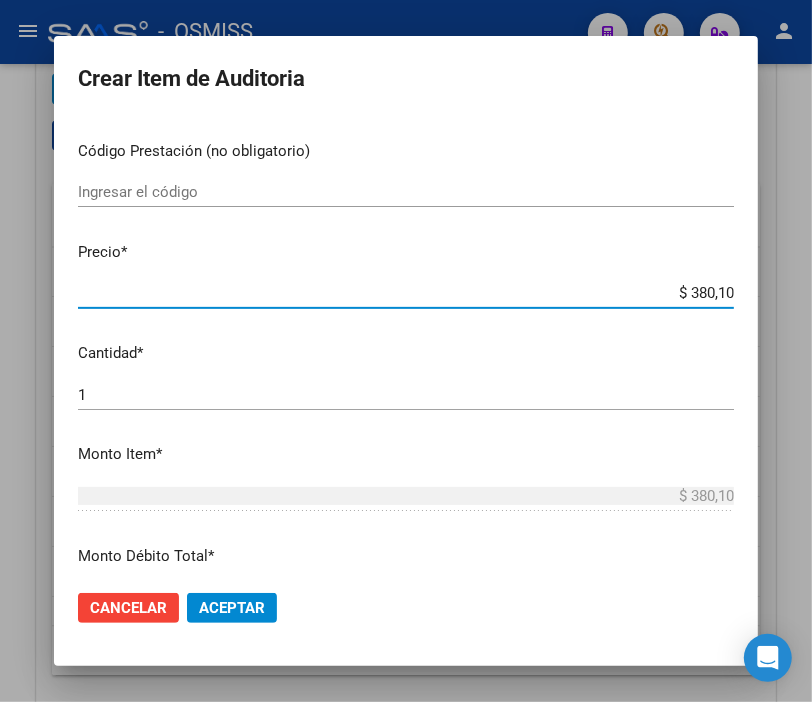 type on "$ 3.801,00" 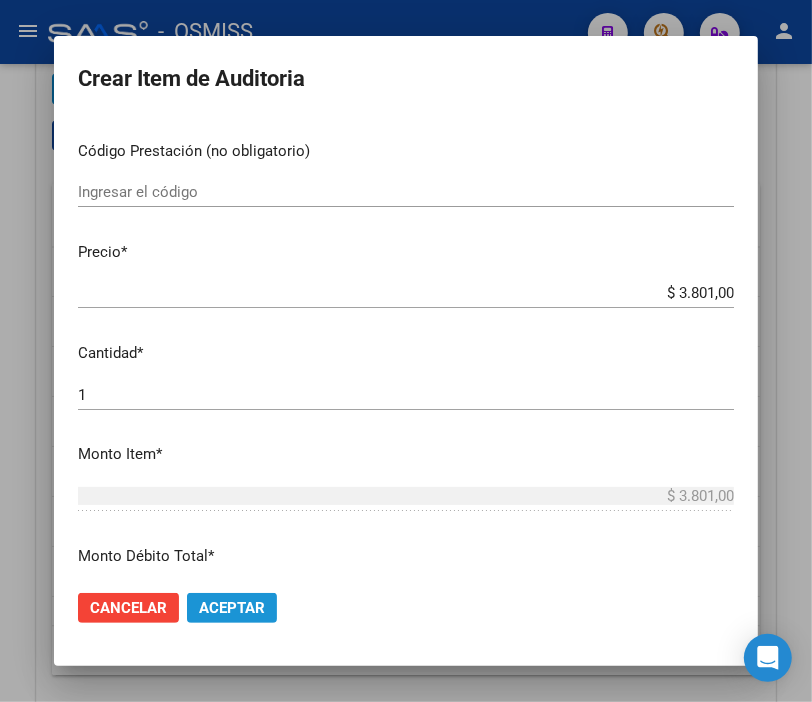 click on "Aceptar" 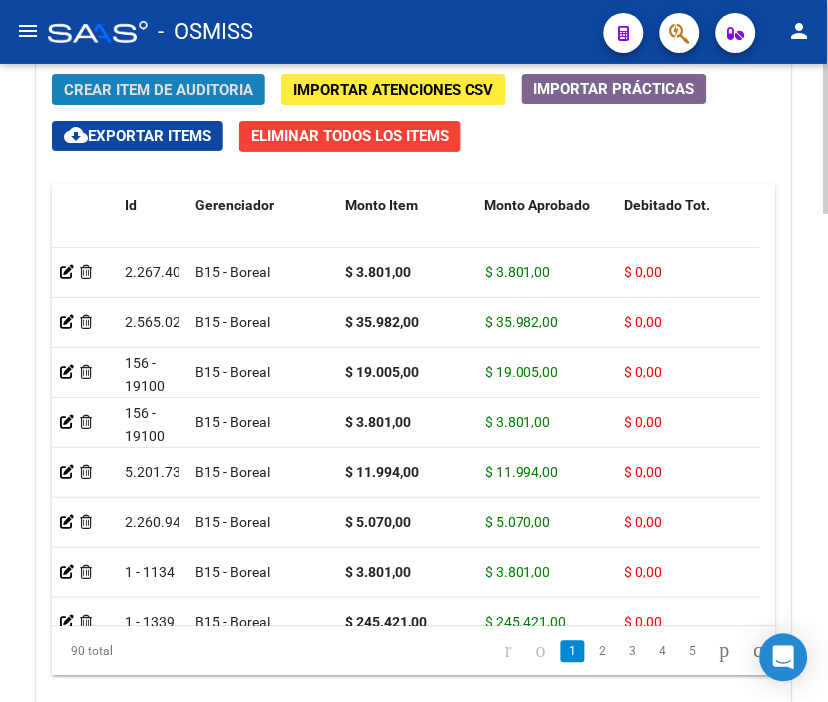 click on "Crear Item de Auditoria" 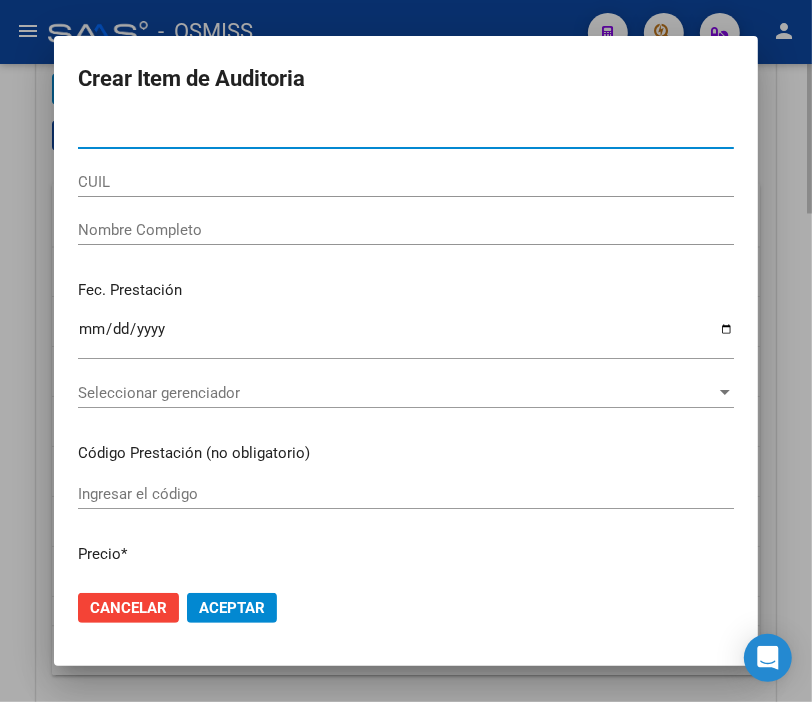 type on "33235138" 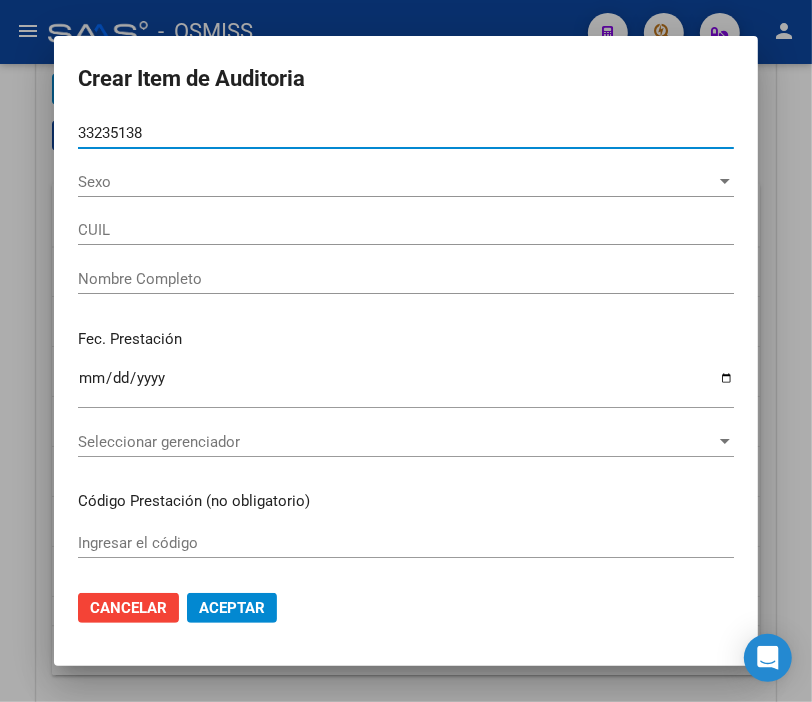 type on "27332351384" 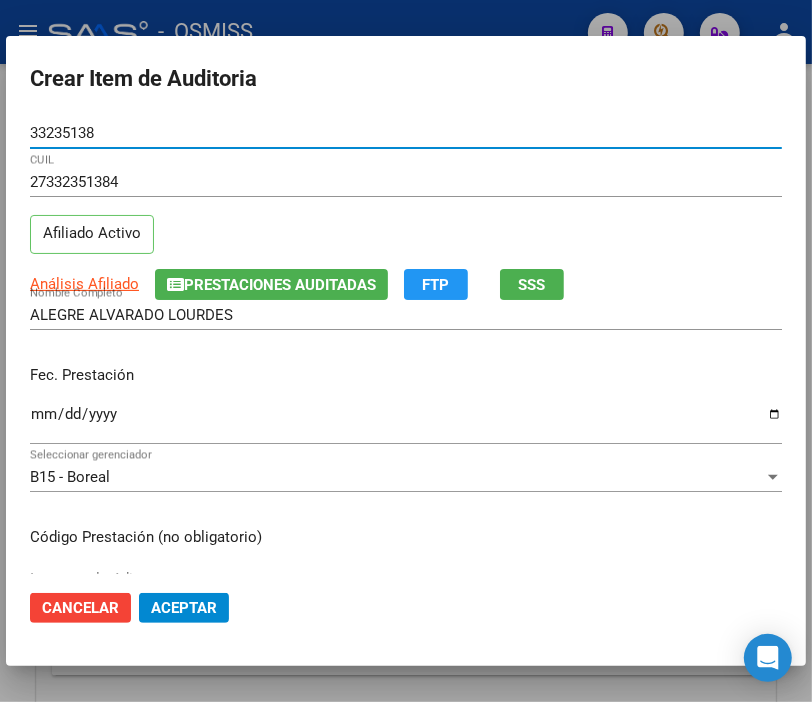 type on "33235138" 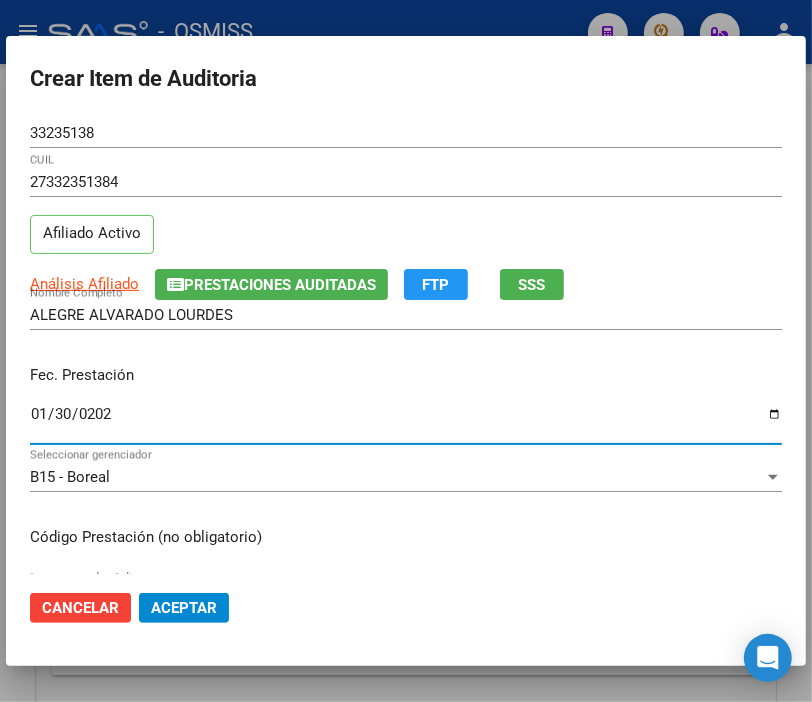 type on "2025-01-30" 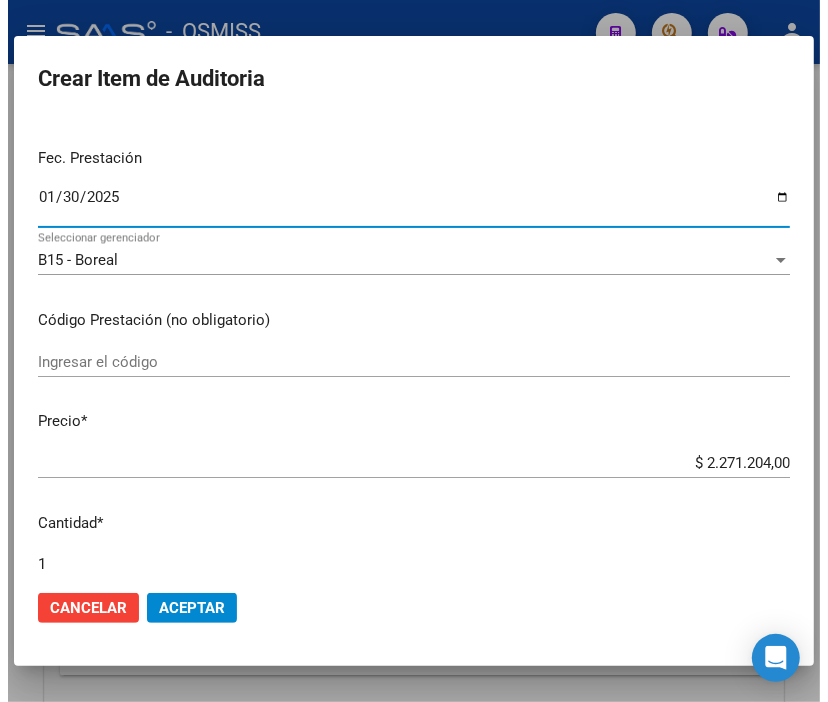 scroll, scrollTop: 222, scrollLeft: 0, axis: vertical 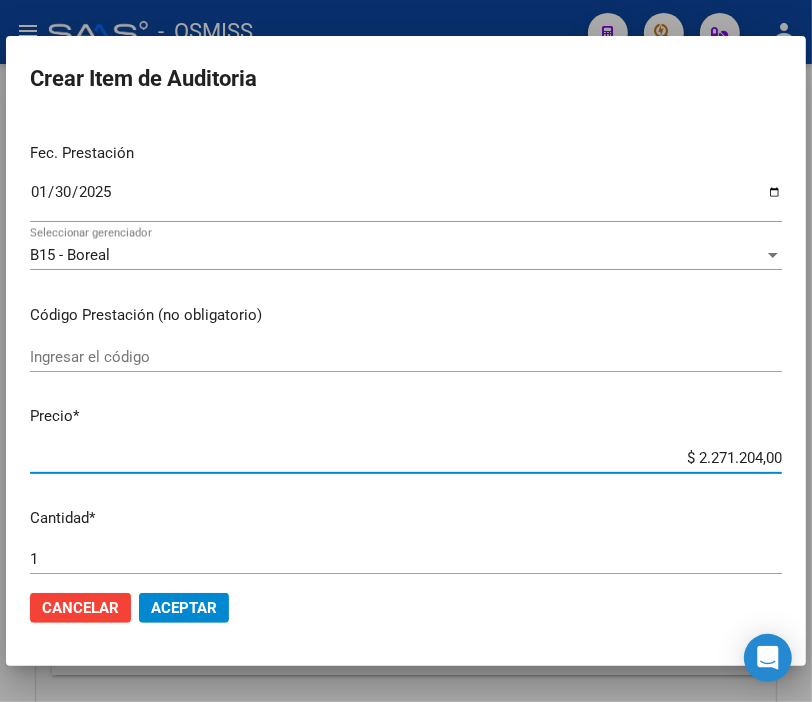 drag, startPoint x: 653, startPoint y: 452, endPoint x: 828, endPoint y: 458, distance: 175.10283 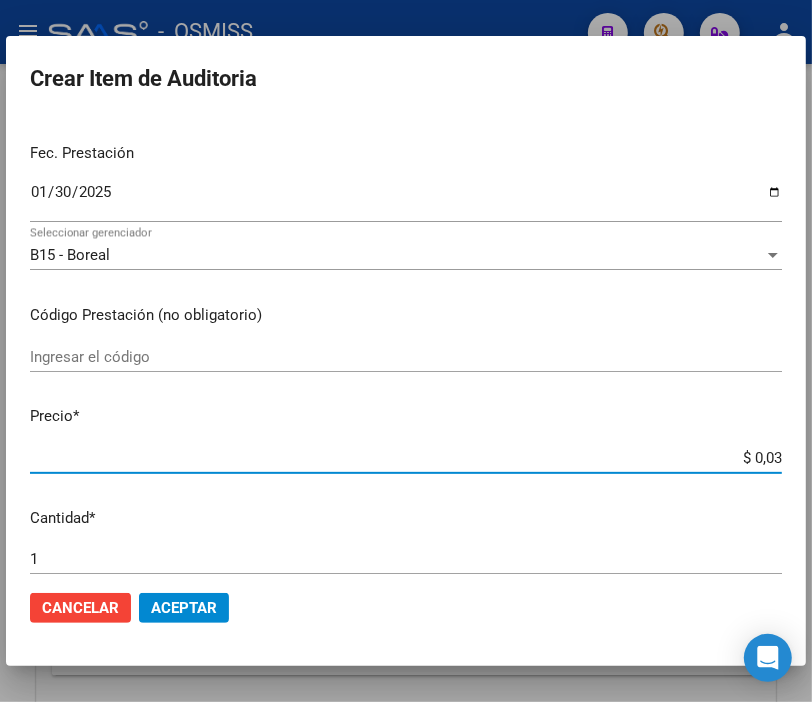 type on "$ 0,38" 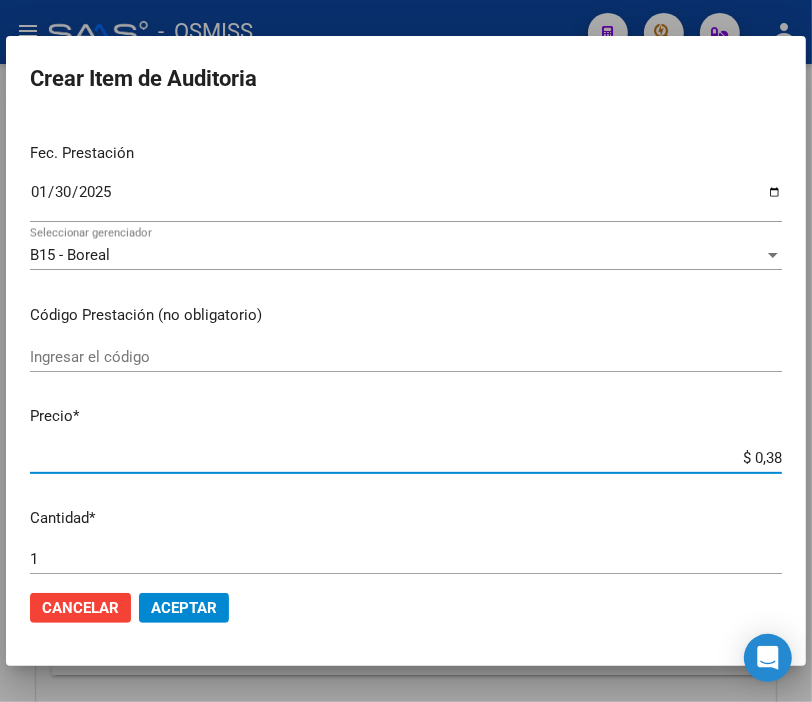 type on "$ 3,80" 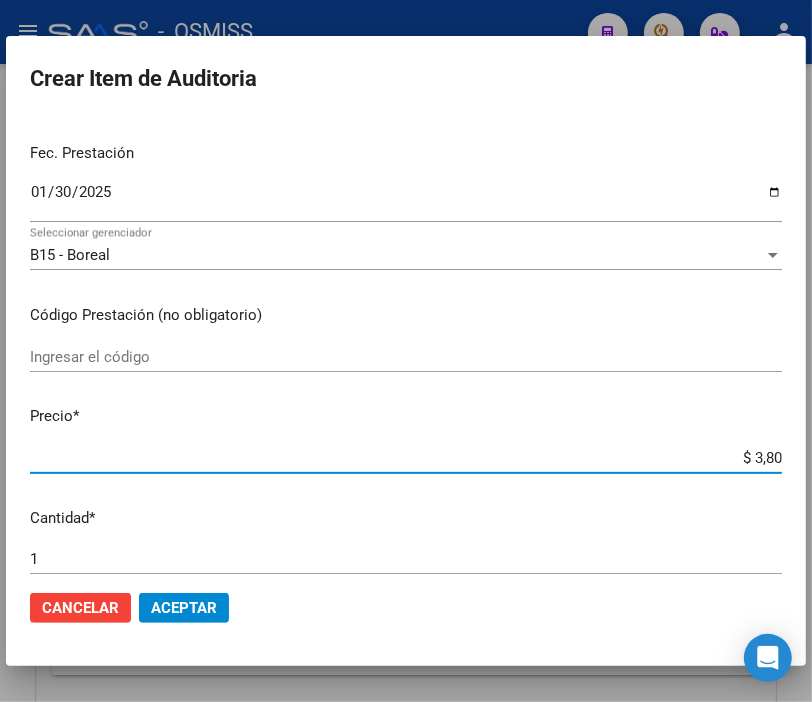 type on "$ 38,01" 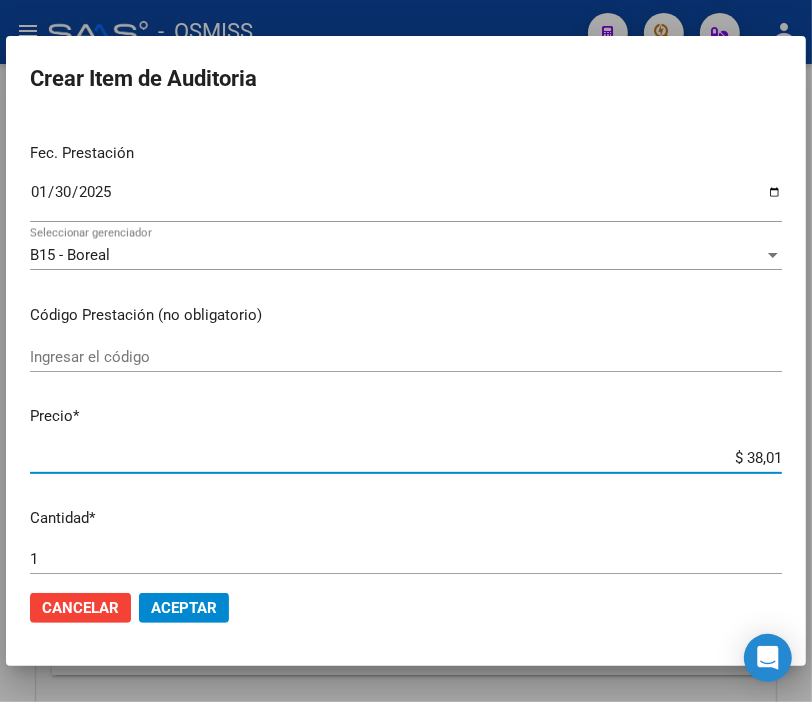 type on "$ 380,10" 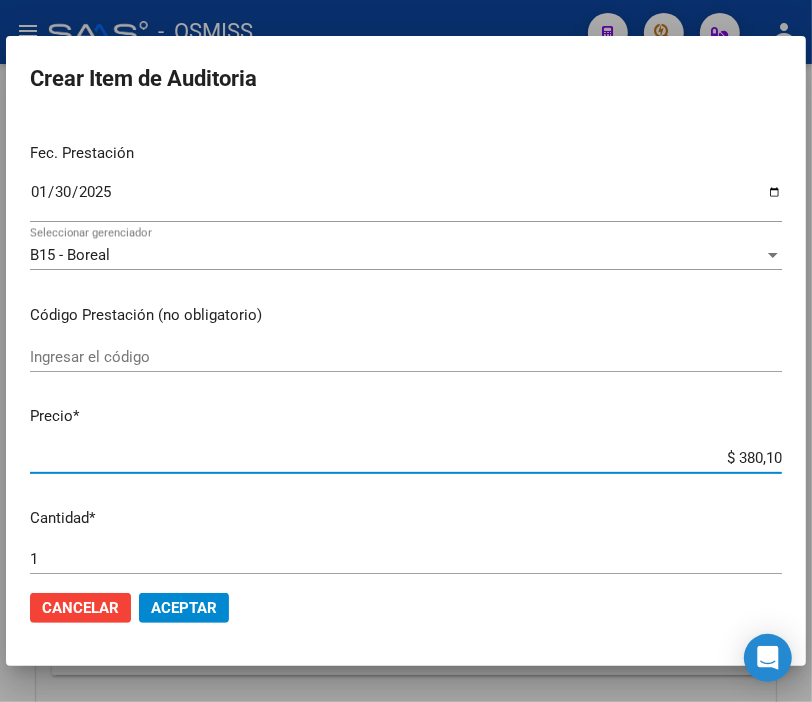 type on "$ 3.801,00" 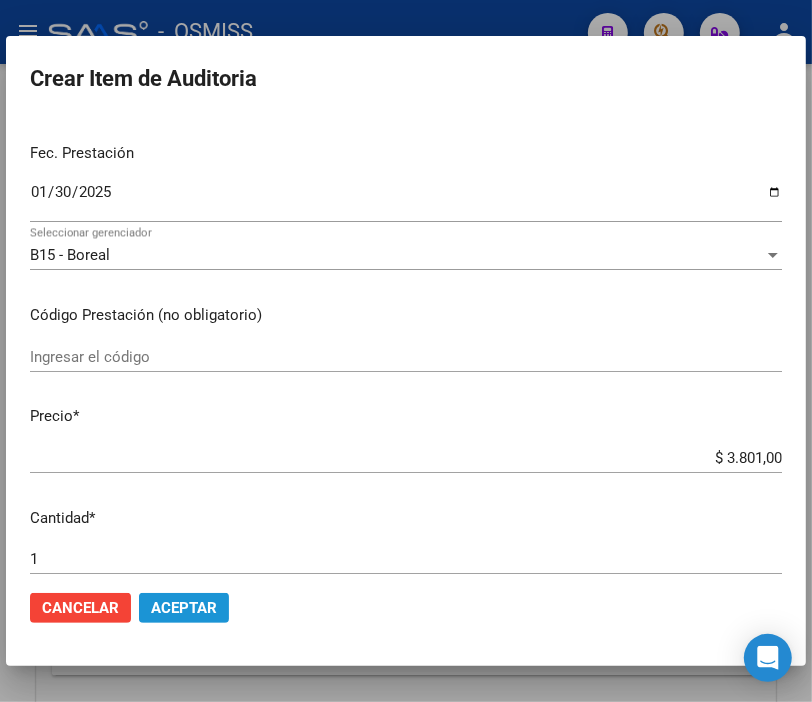 click on "Aceptar" 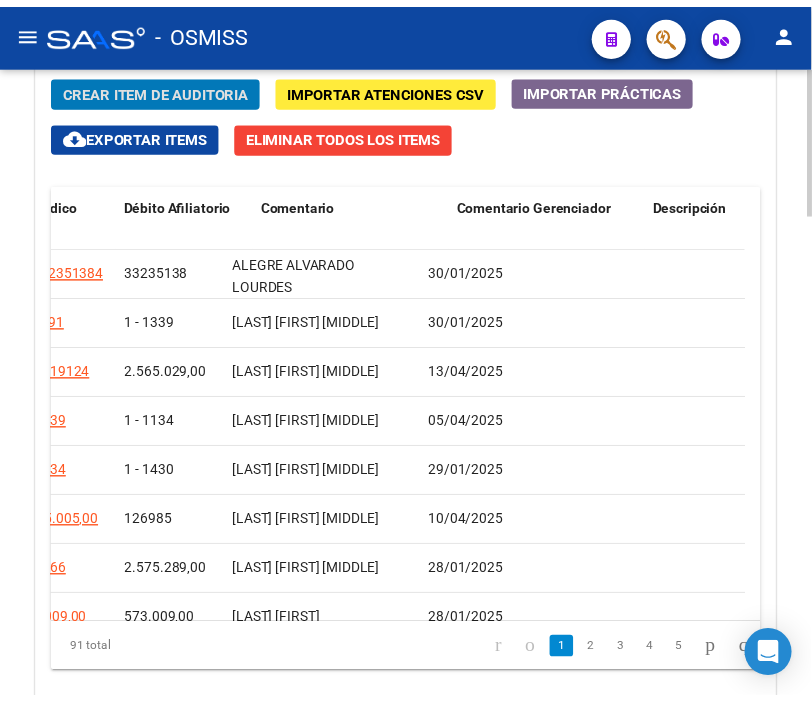scroll, scrollTop: 0, scrollLeft: 0, axis: both 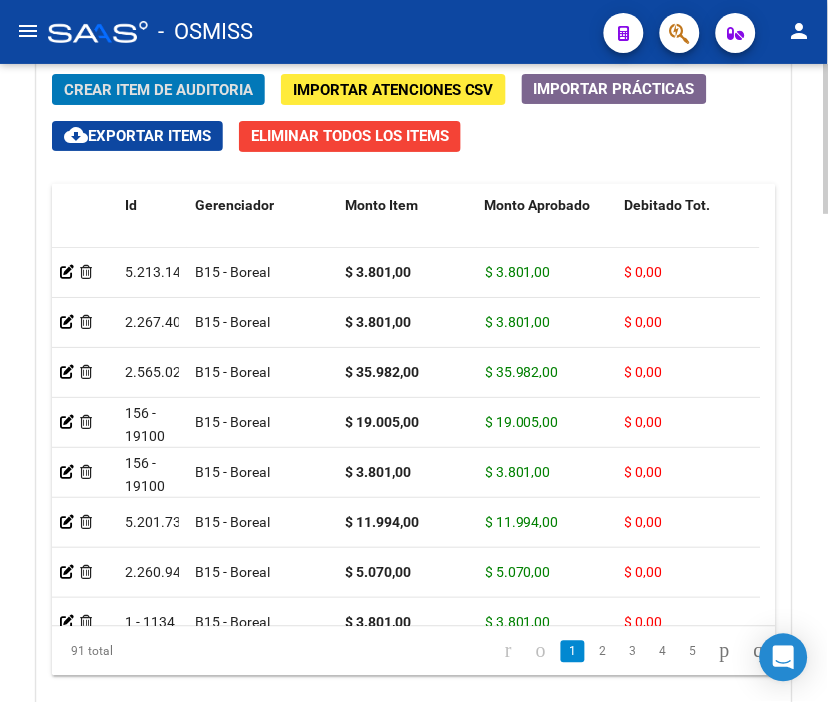click on "Crear Item de Auditoria" 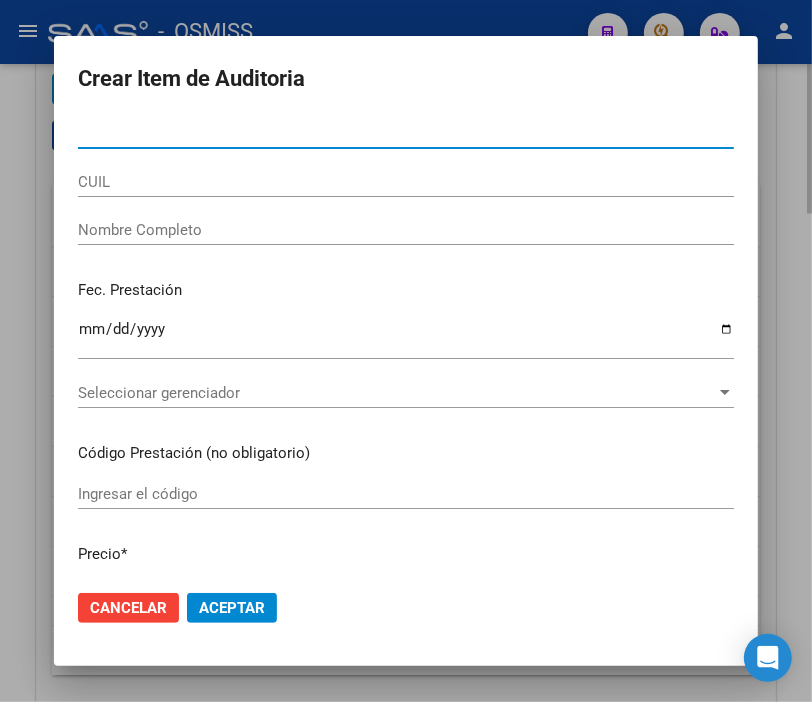 type on "2.275.005,00" 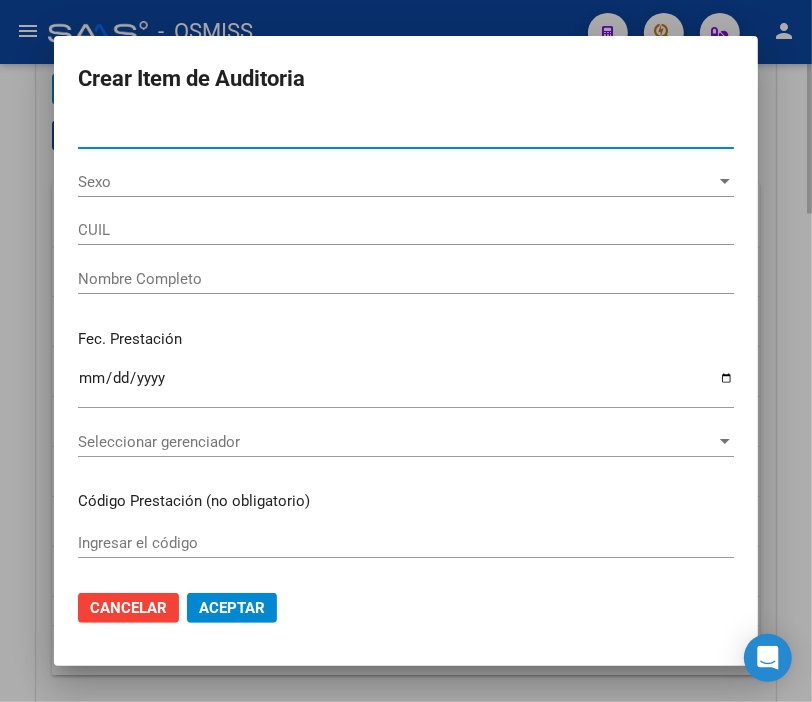 type on "2.575.289,00" 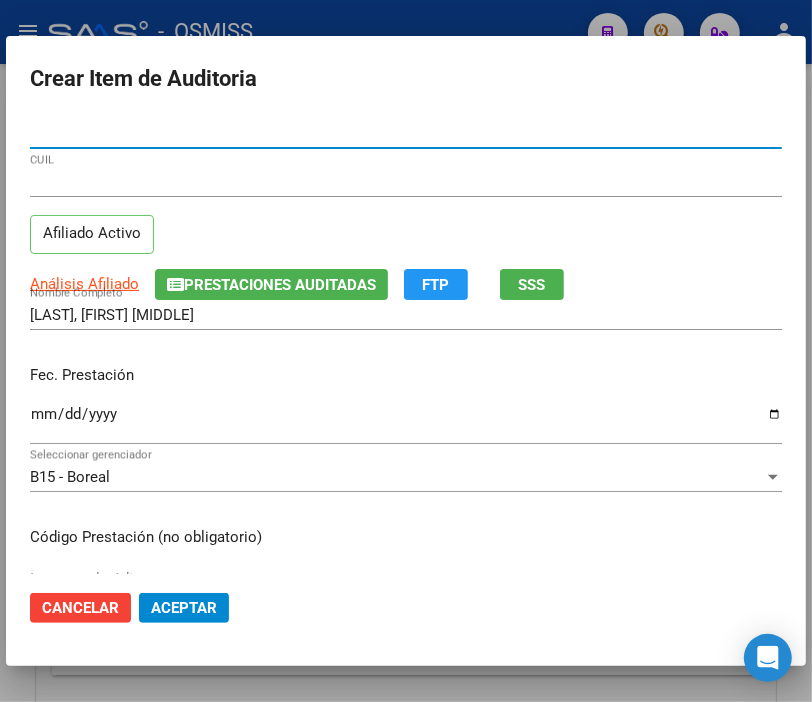 type on "2.275.005,00" 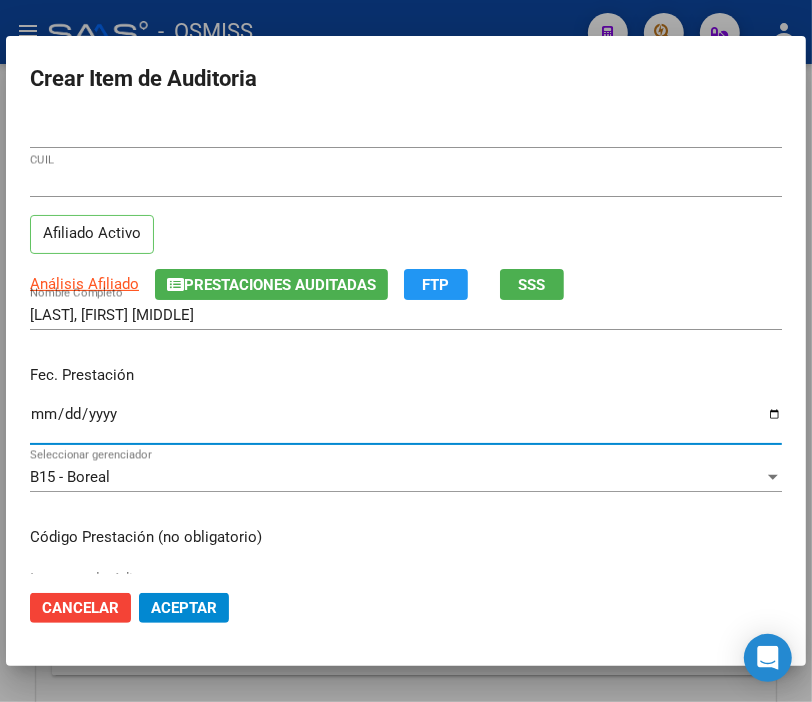 type on "[DATE]" 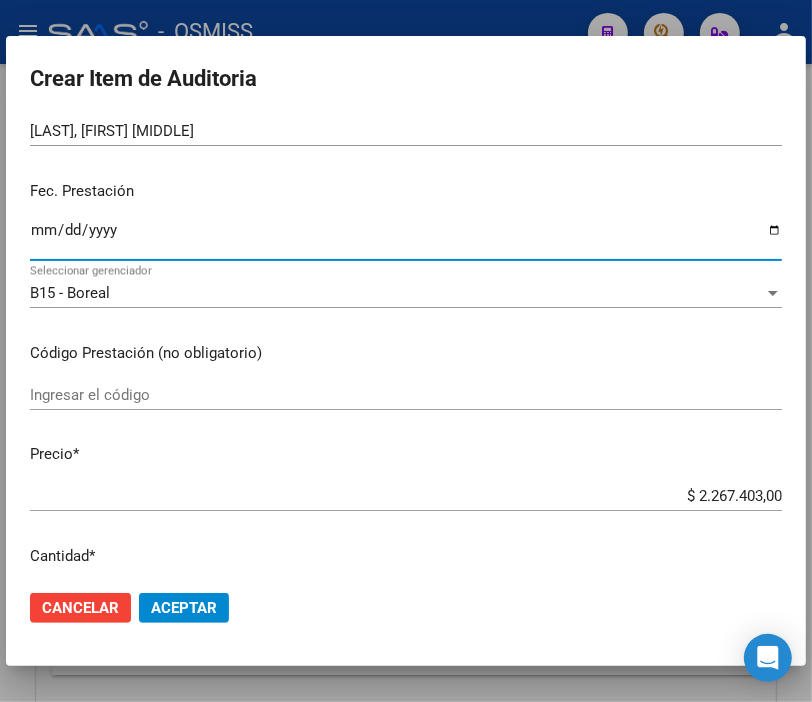 scroll, scrollTop: 222, scrollLeft: 0, axis: vertical 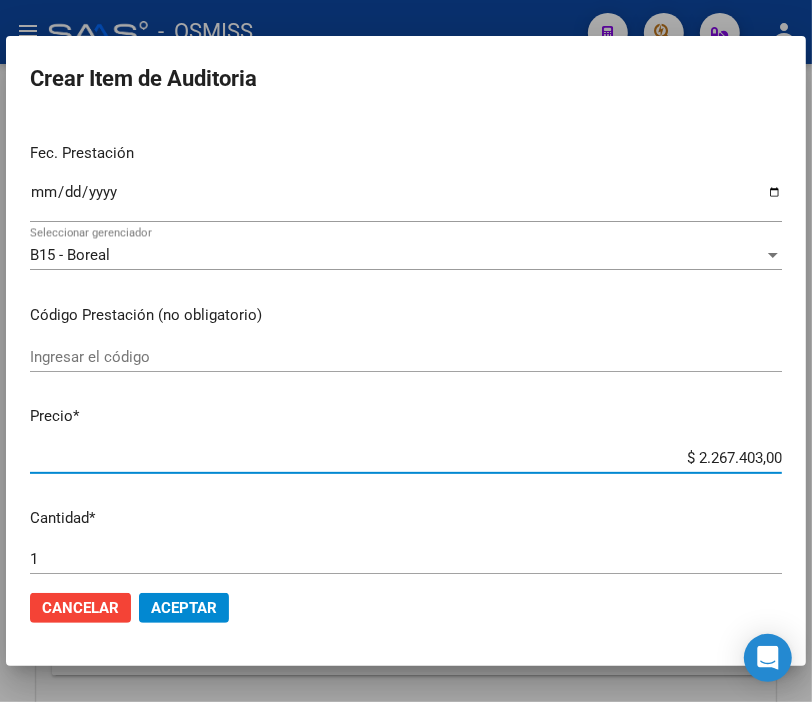 drag, startPoint x: 664, startPoint y: 460, endPoint x: 816, endPoint y: 452, distance: 152.21039 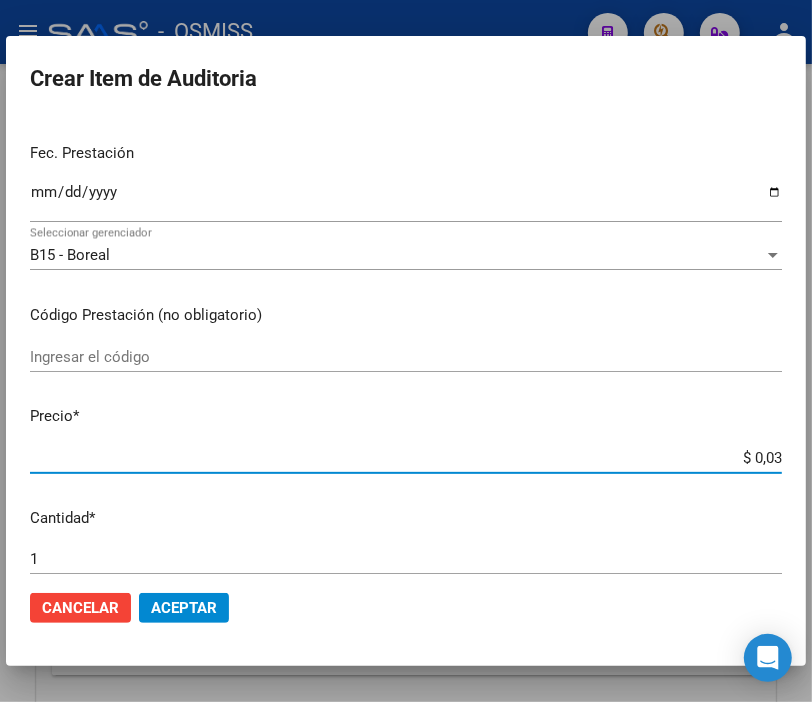 type on "$ 0,38" 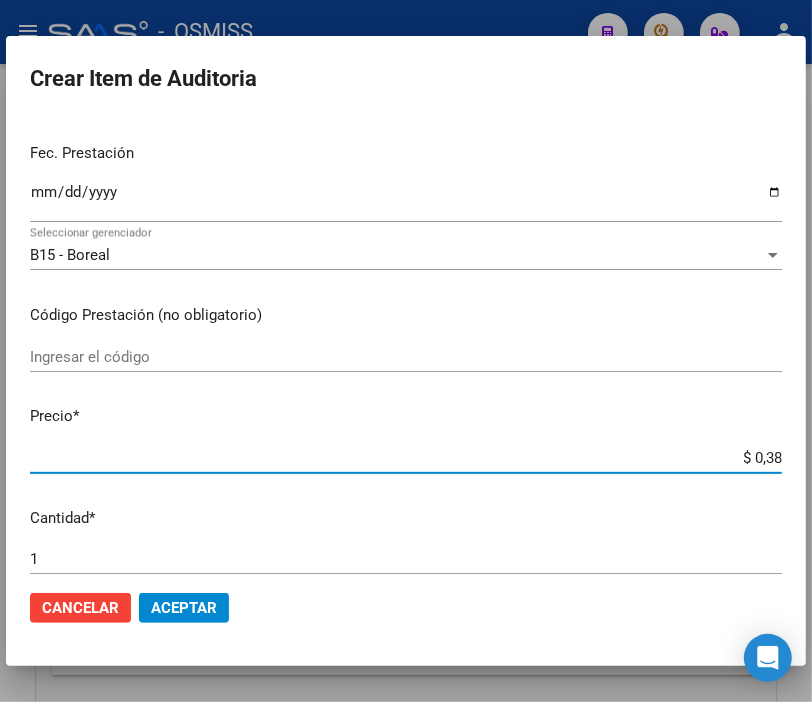 type on "$ 3,80" 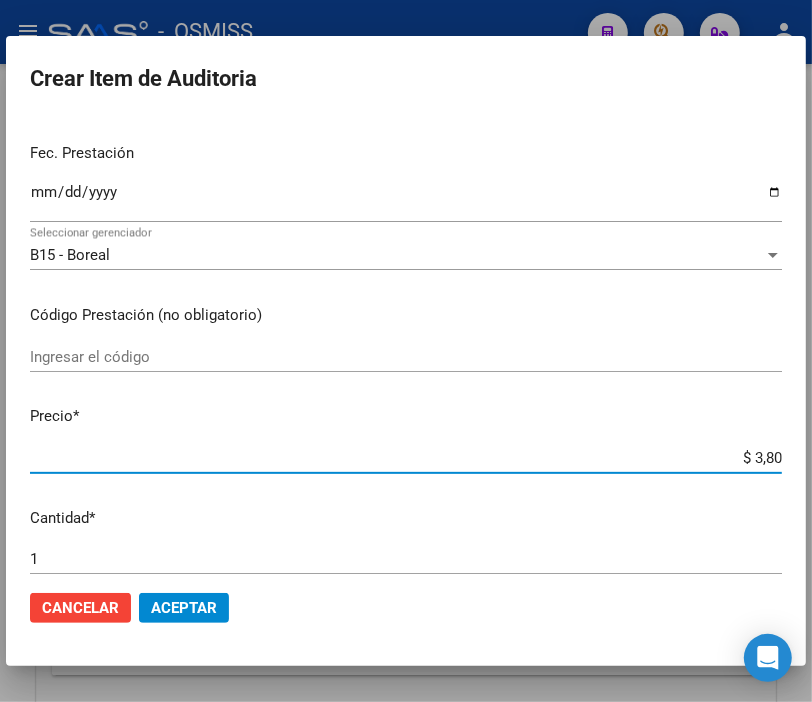 type on "$ 38,01" 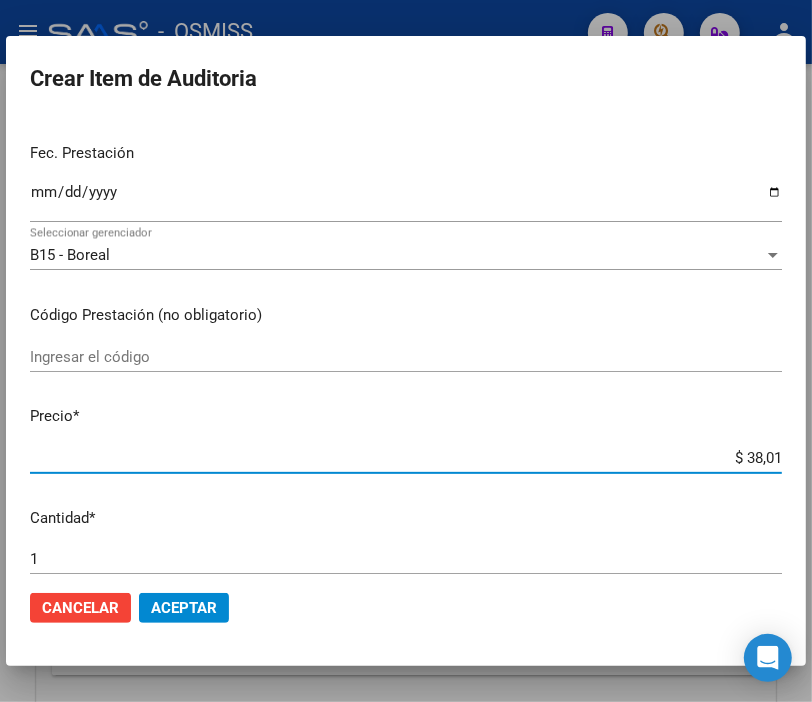type on "$ 380,10" 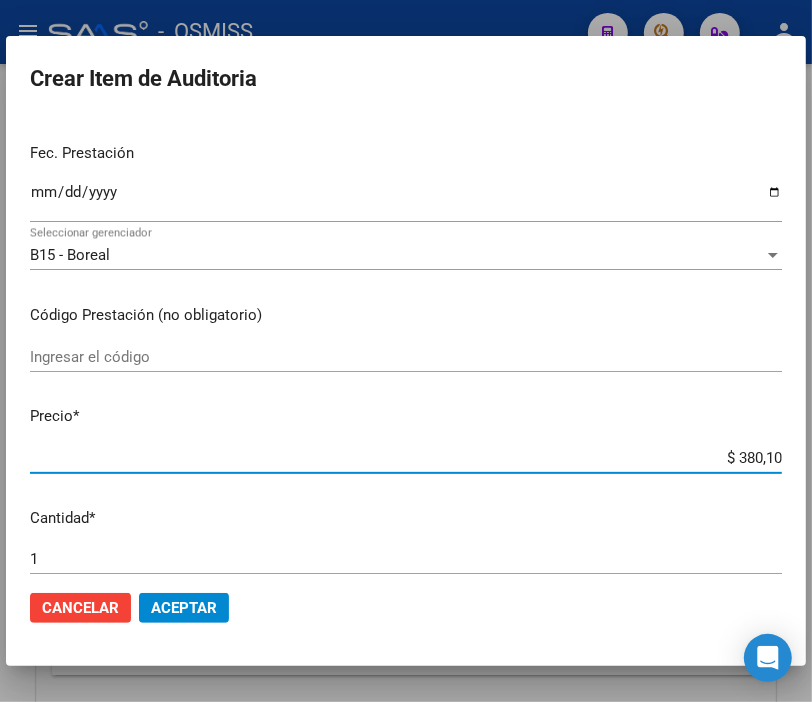 type on "$ 3.801,00" 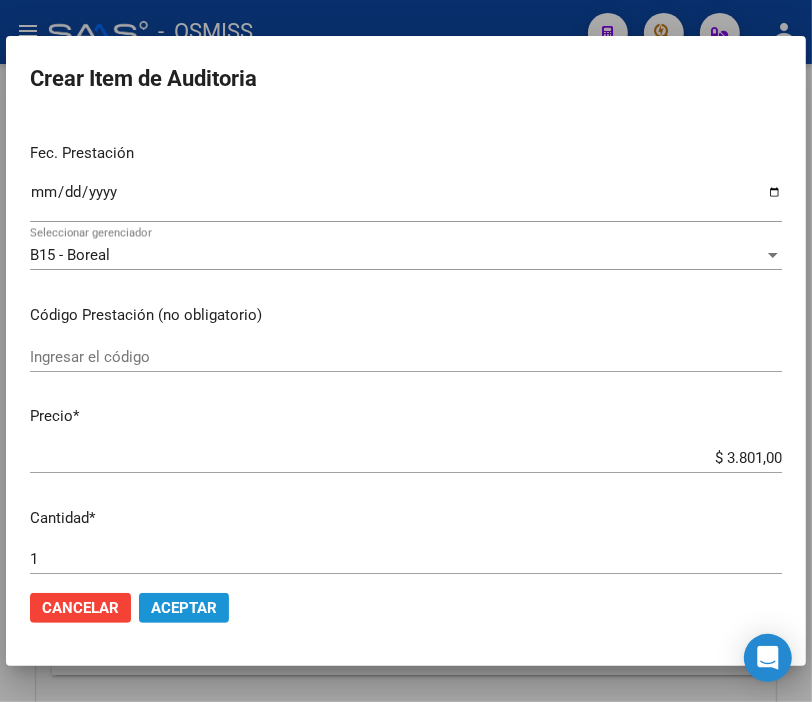 click on "Aceptar" 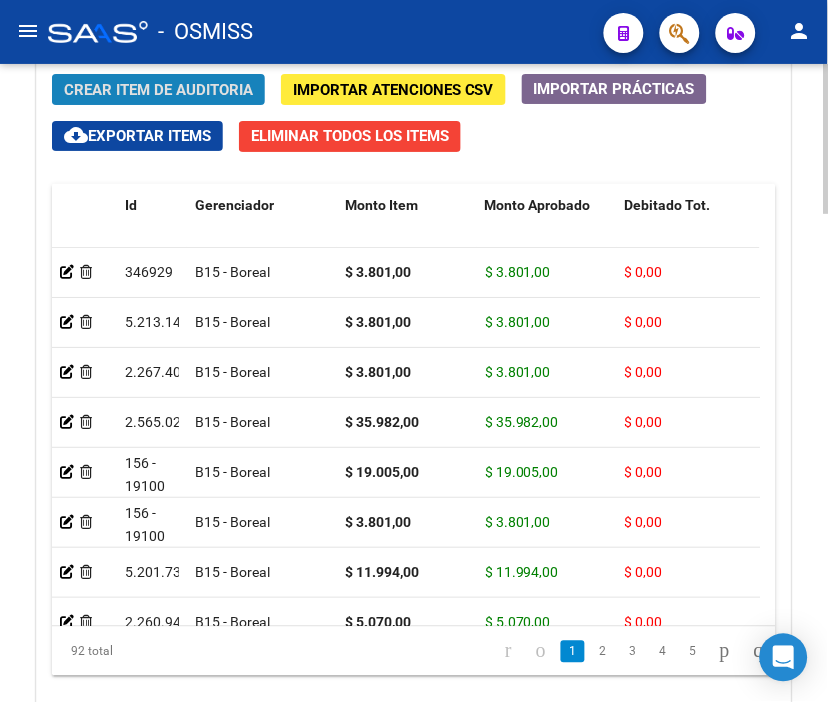 click on "Crear Item de Auditoria" 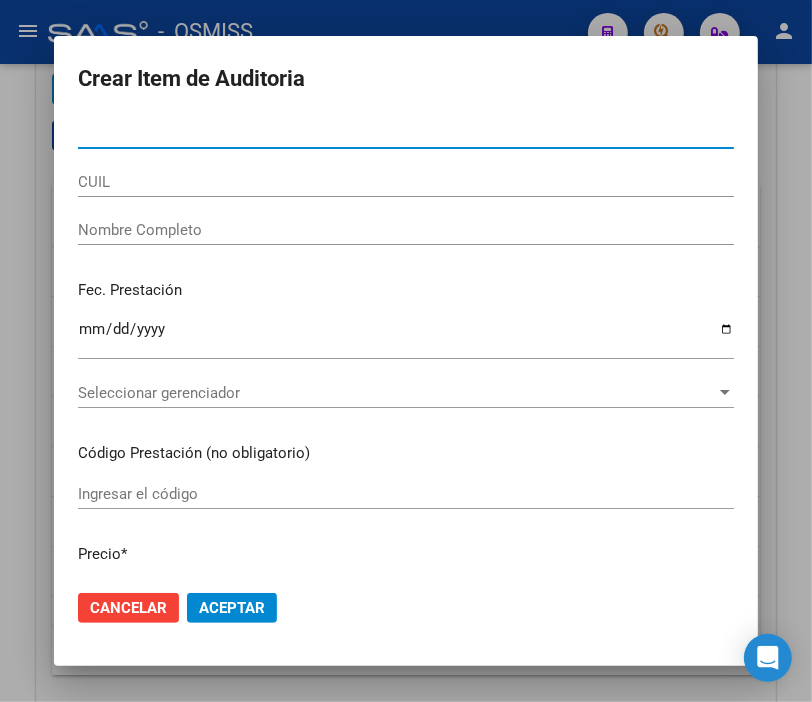 type on "107691" 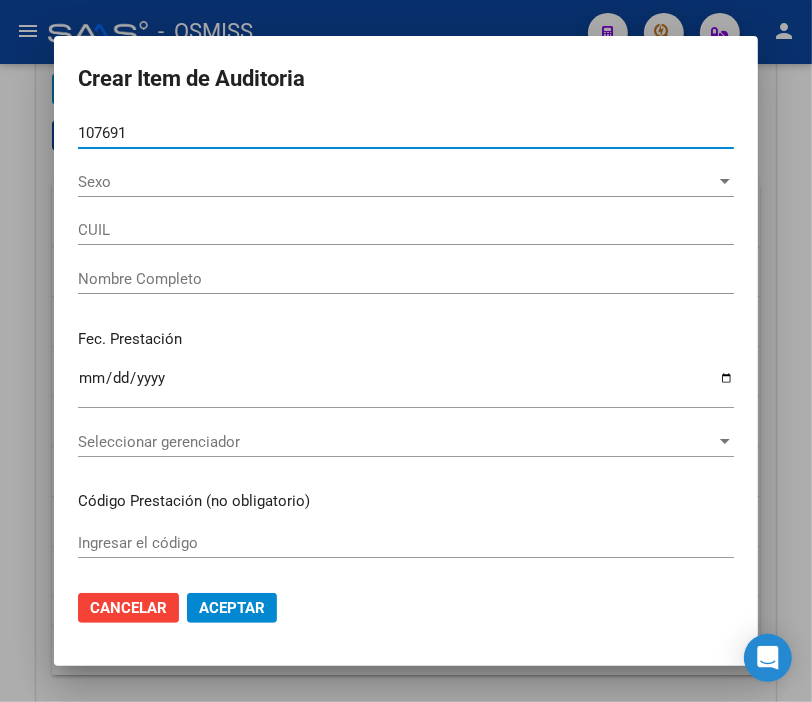 type on "1 - 1339" 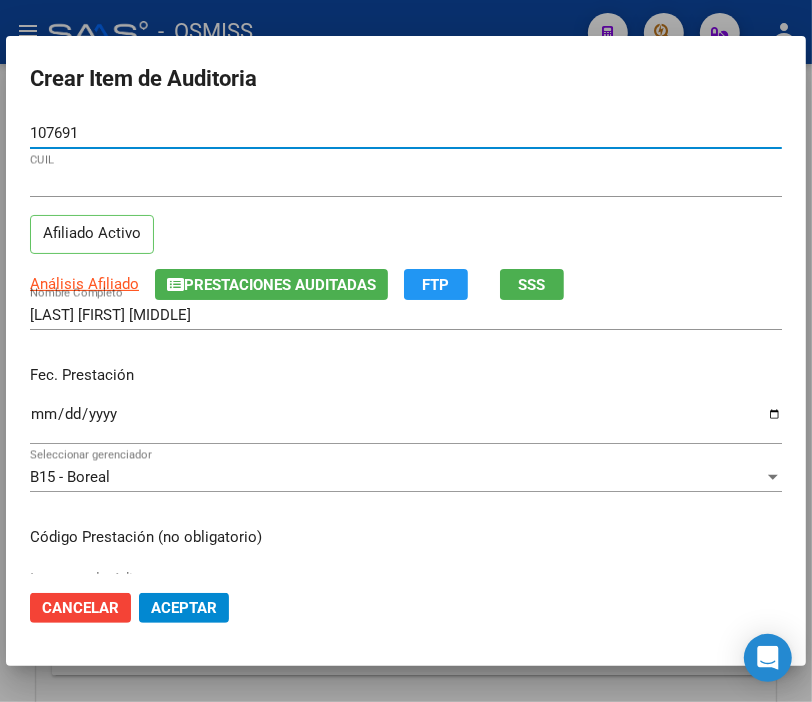 type on "107691" 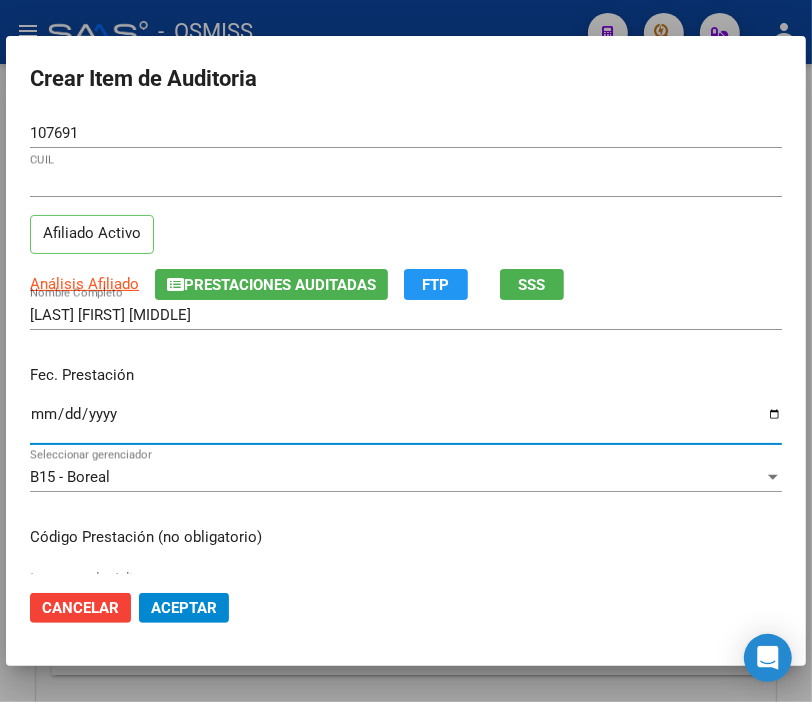 type on "[DATE]" 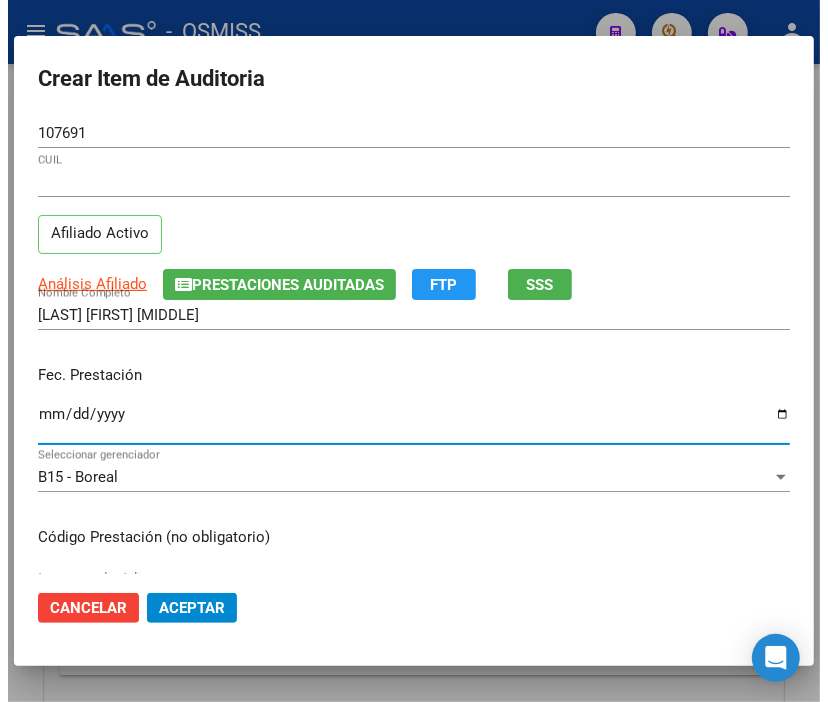 scroll, scrollTop: 222, scrollLeft: 0, axis: vertical 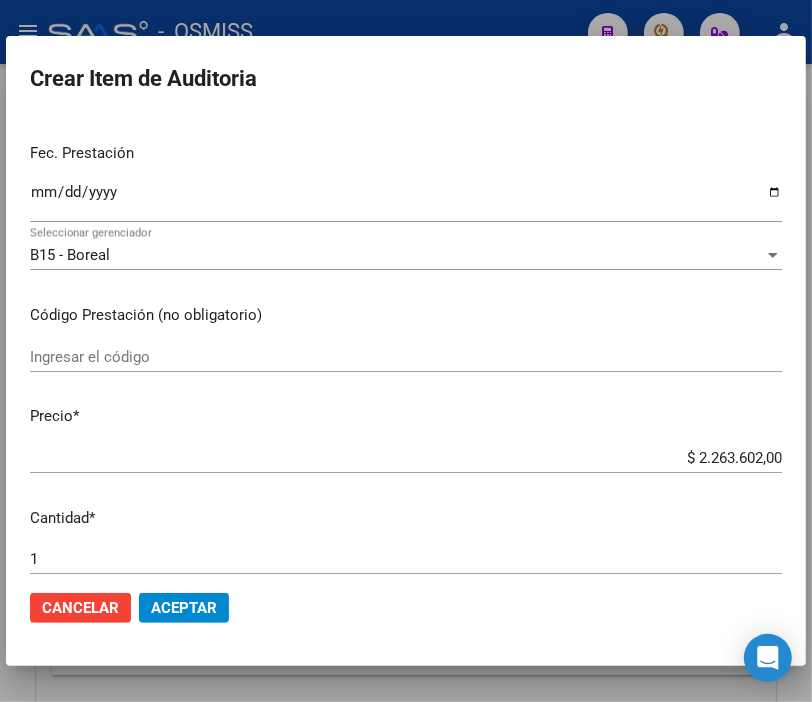 drag, startPoint x: 614, startPoint y: 470, endPoint x: 828, endPoint y: 452, distance: 214.75568 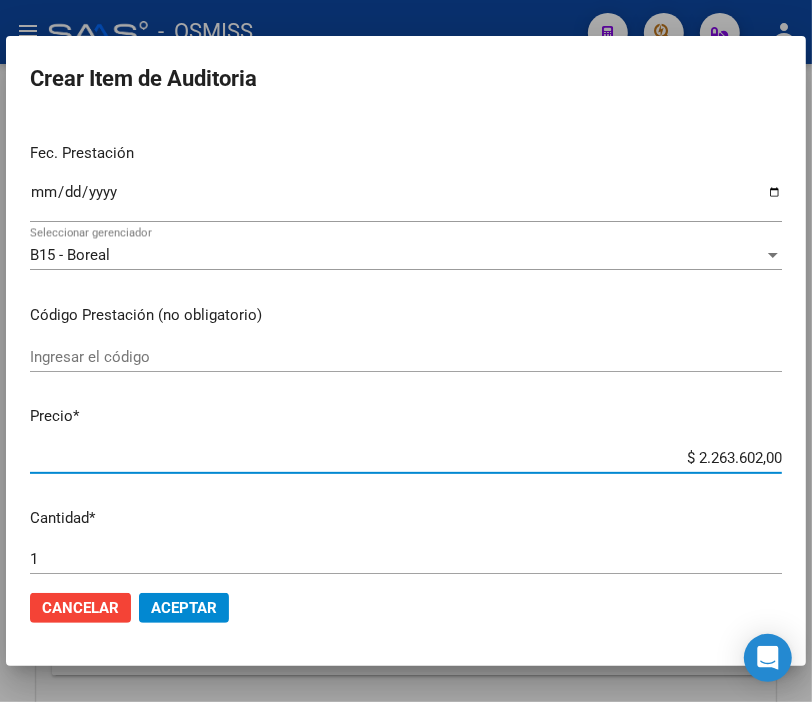 drag, startPoint x: 666, startPoint y: 460, endPoint x: 828, endPoint y: 468, distance: 162.19742 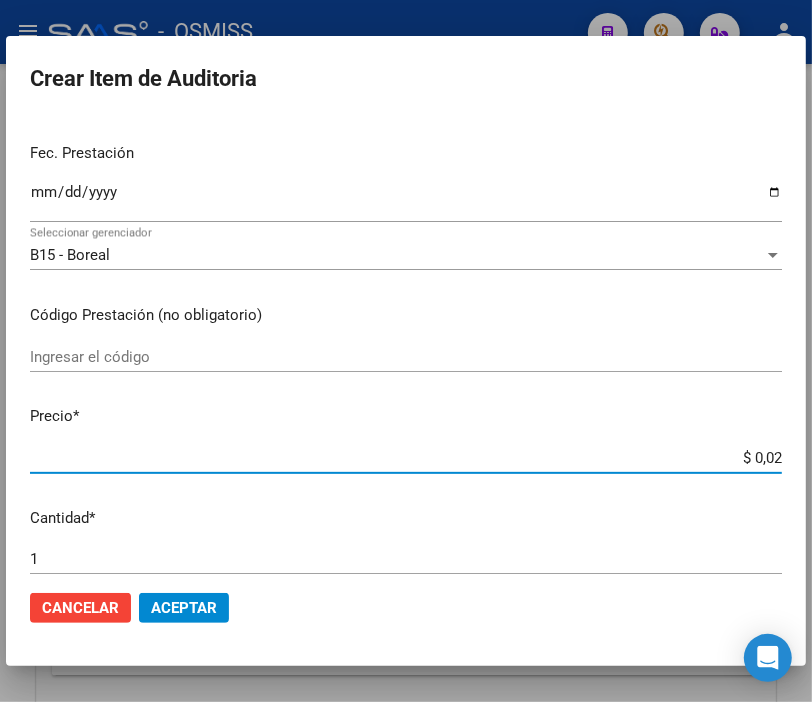 type on "$ 0,26" 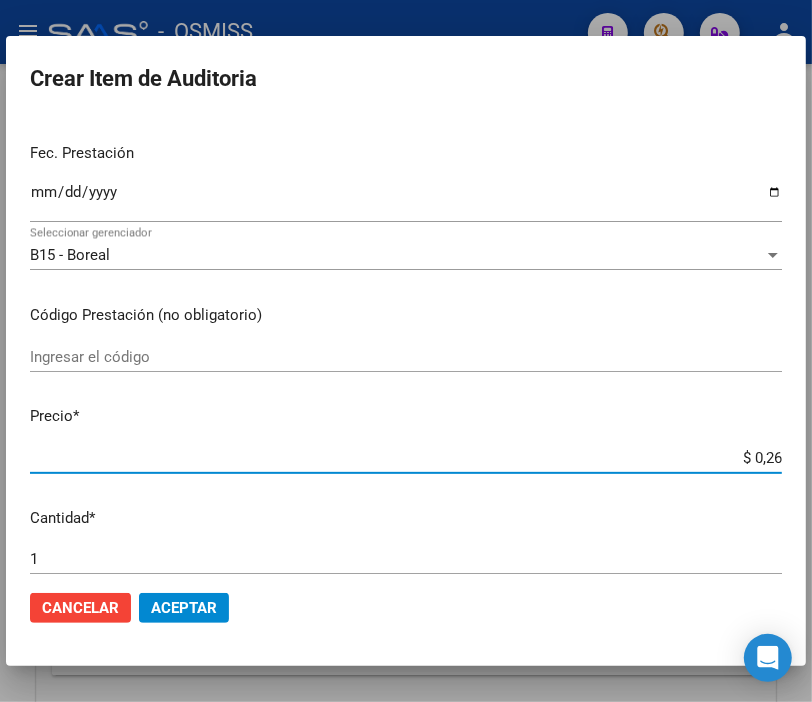 type on "$ 2,65" 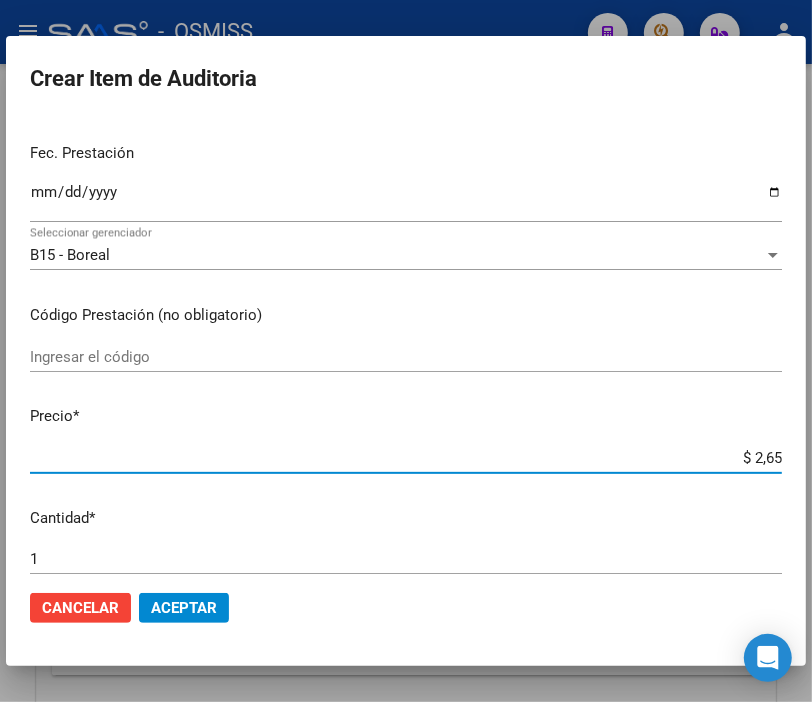 type on "$ 26,58" 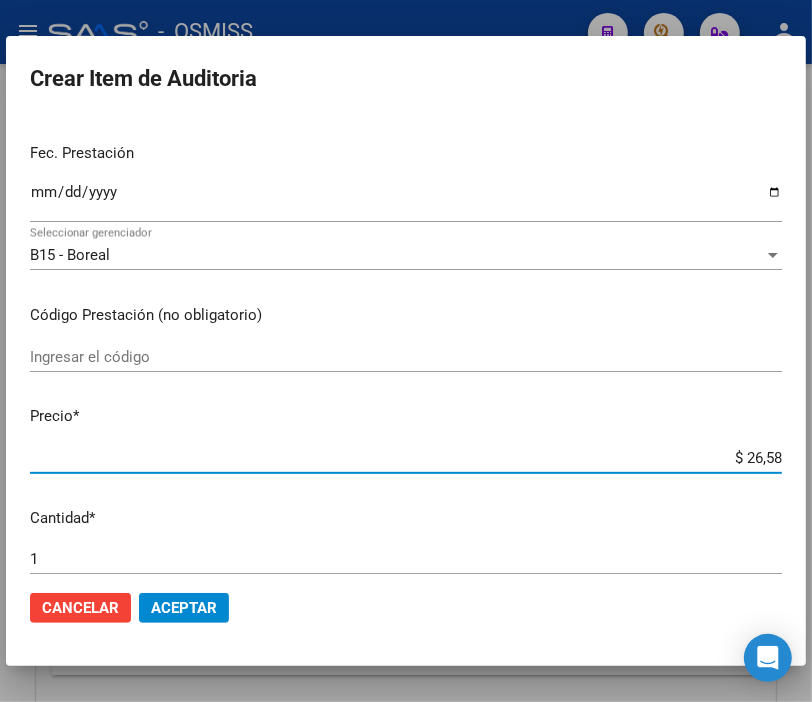 type on "$ 265,80" 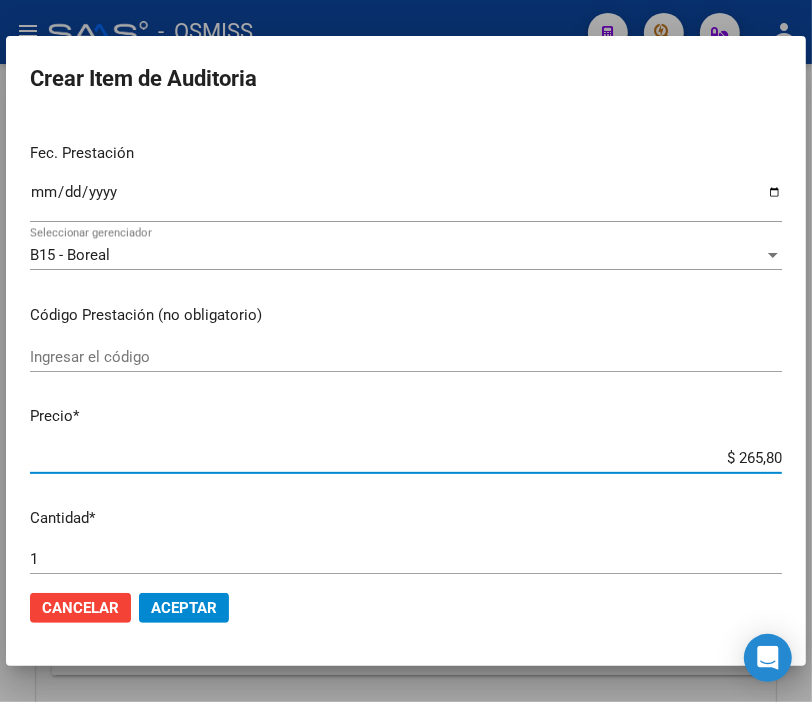 type on "$ 2.658,00" 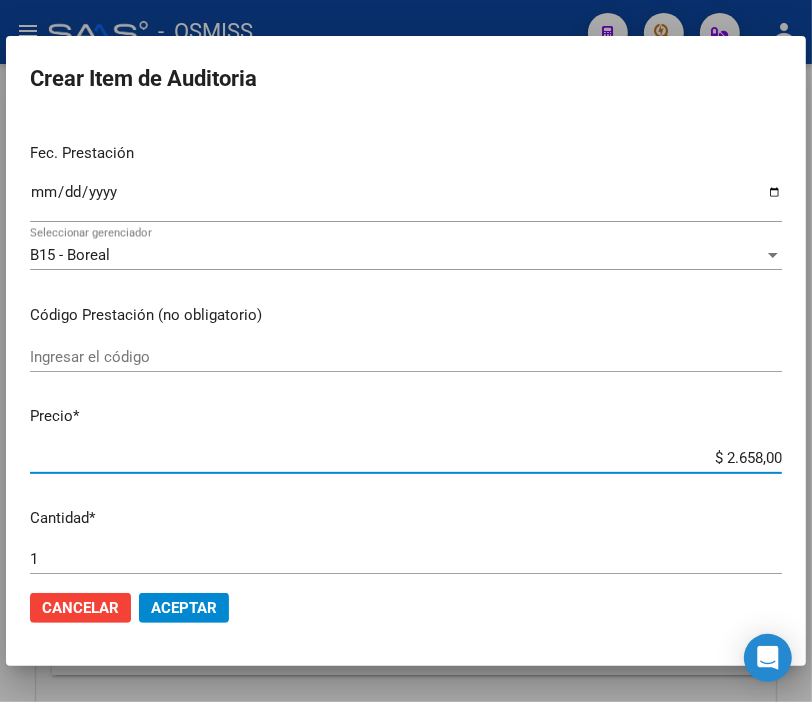 click on "Aceptar" 